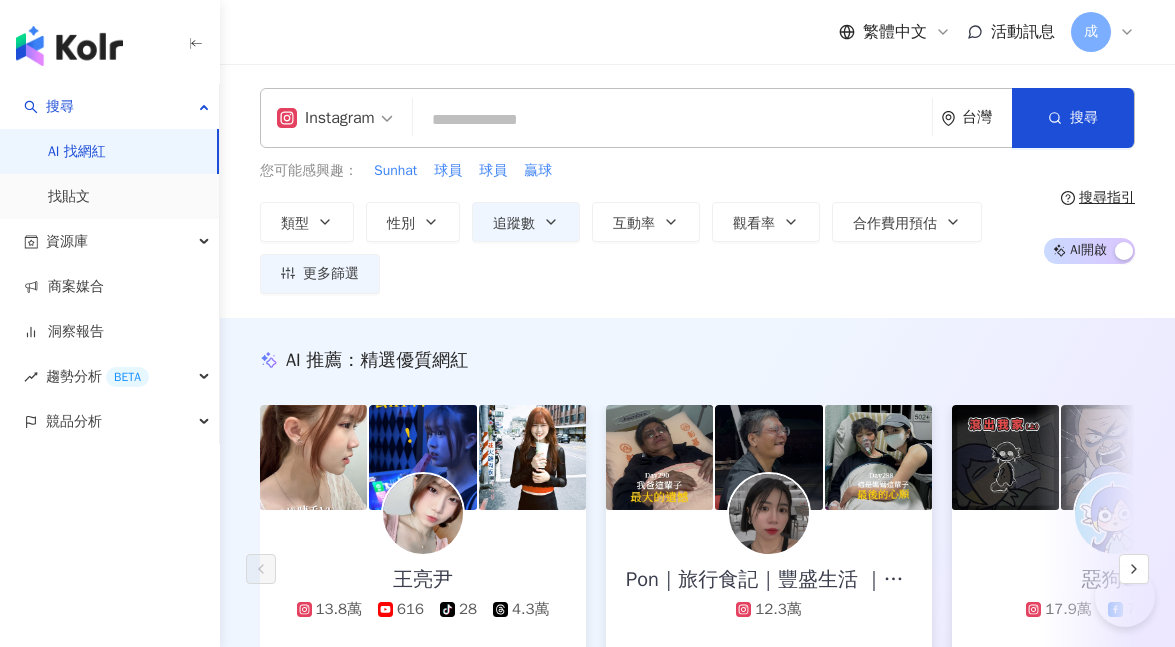 scroll, scrollTop: 0, scrollLeft: 0, axis: both 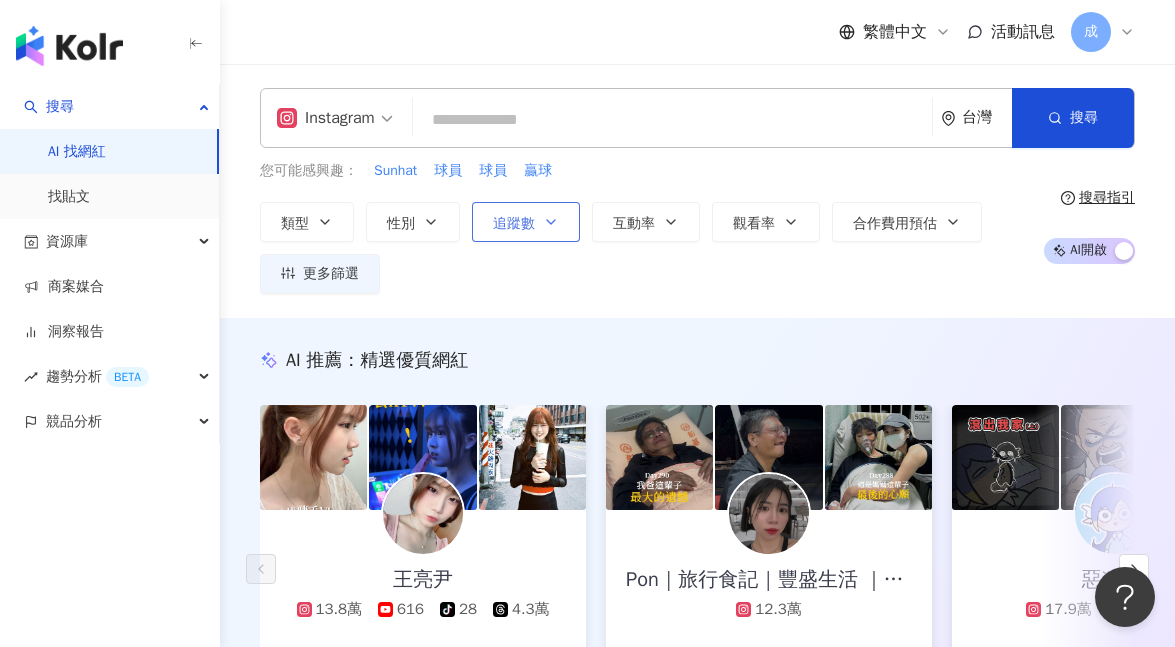 click 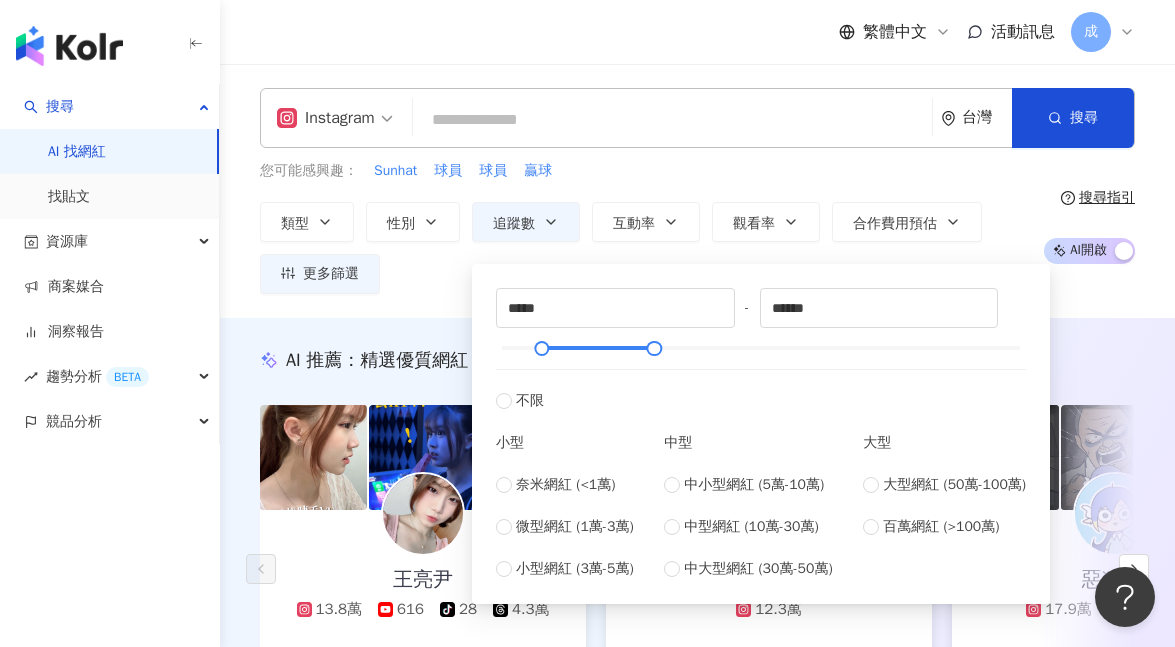click at bounding box center [672, 120] 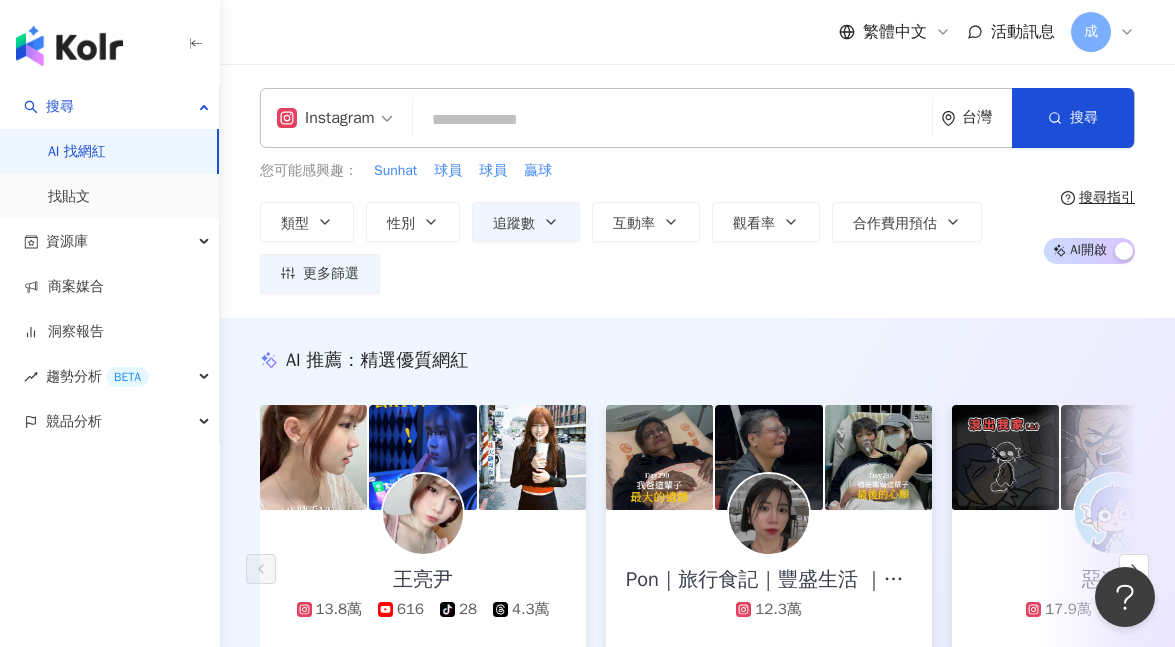 type on "*" 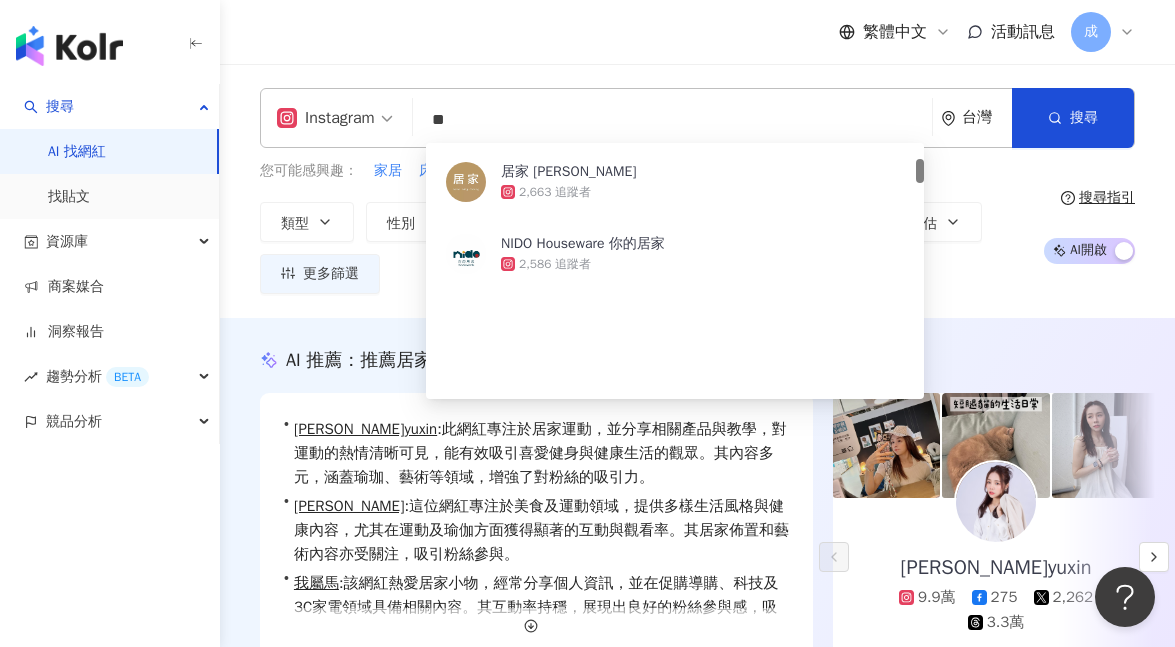 scroll, scrollTop: 453, scrollLeft: 0, axis: vertical 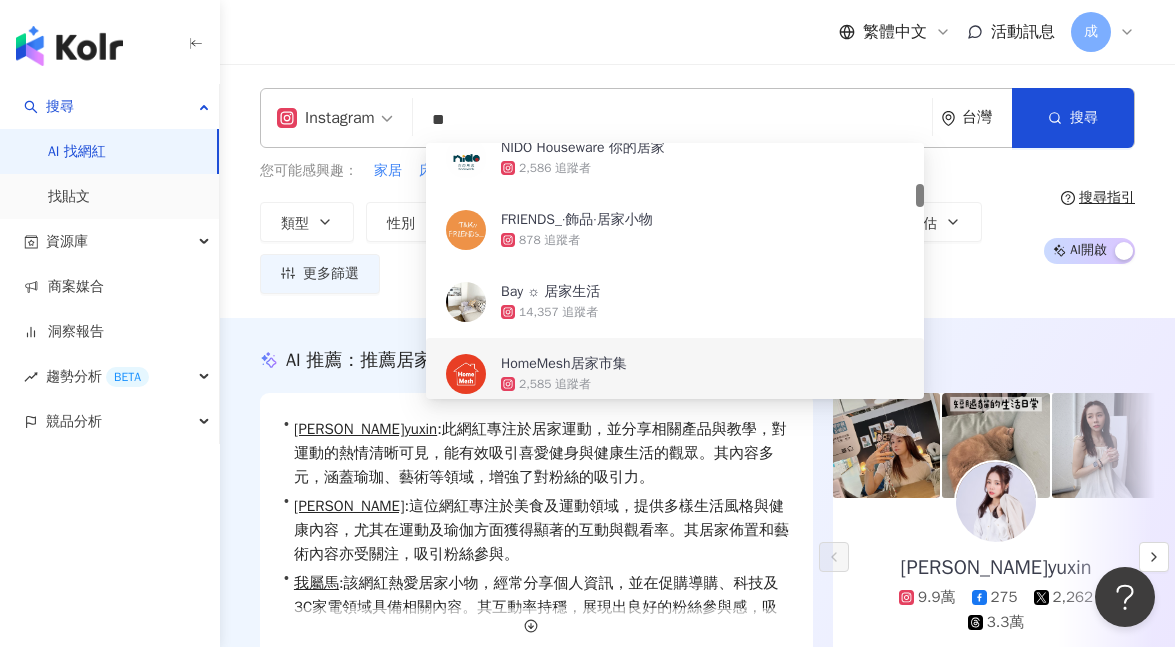 click on "[PERSON_NAME]yuxin  :  此網紅專注於居家運動，並分享相關產品與教學，對運動的熱情清晰可見，能有效吸引喜愛健身與健康生活的觀眾。其內容多元，涵蓋瑜珈、藝術等領域，增強了對粉絲的吸引力。" at bounding box center [541, 453] 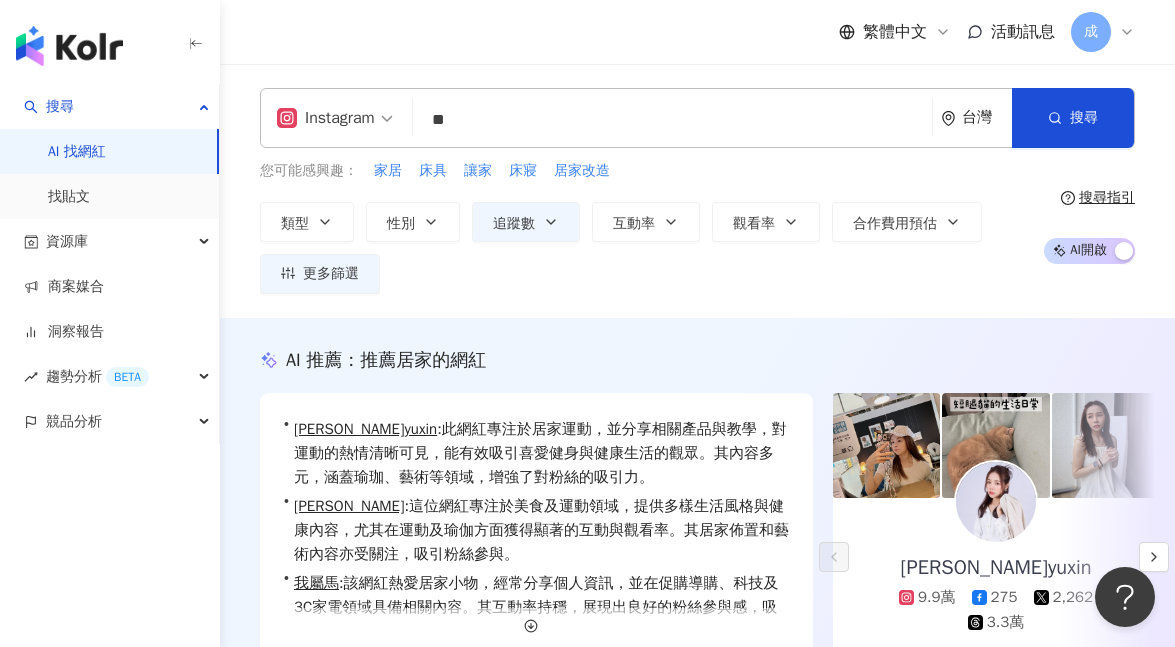 scroll, scrollTop: 49, scrollLeft: 0, axis: vertical 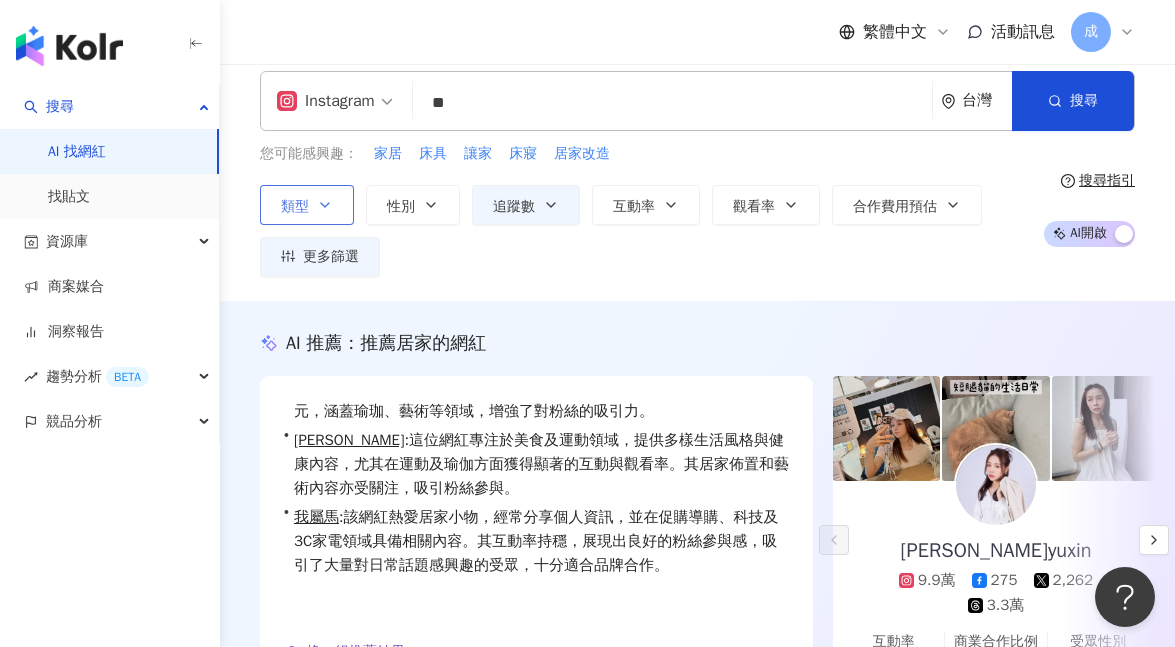 click 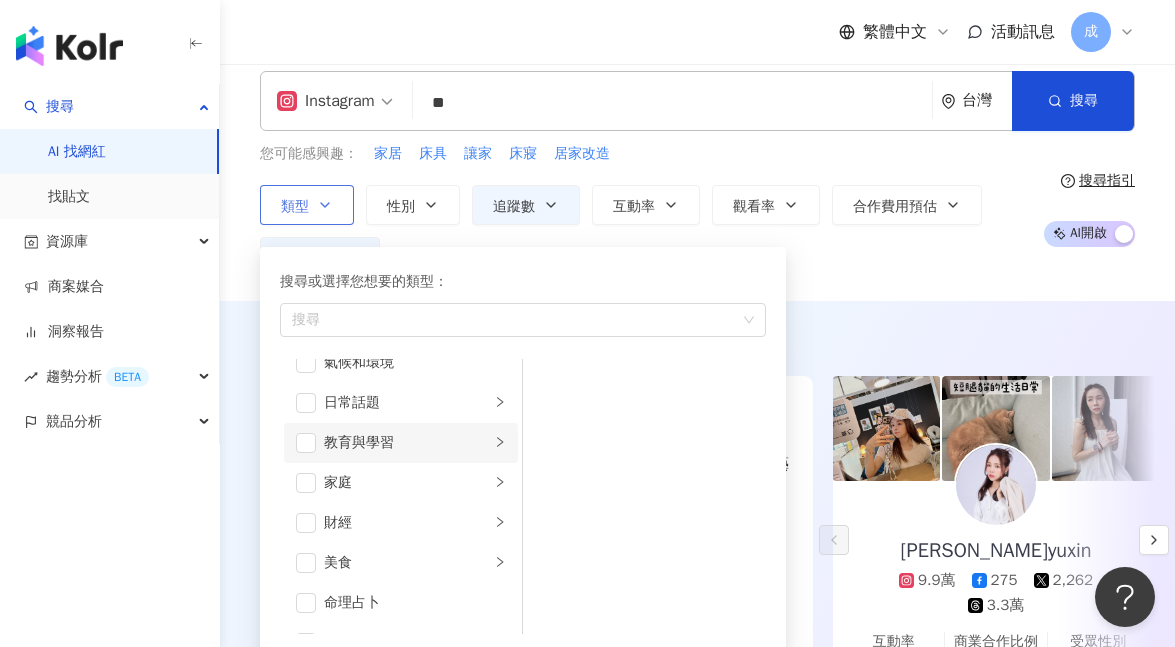 scroll, scrollTop: 107, scrollLeft: 0, axis: vertical 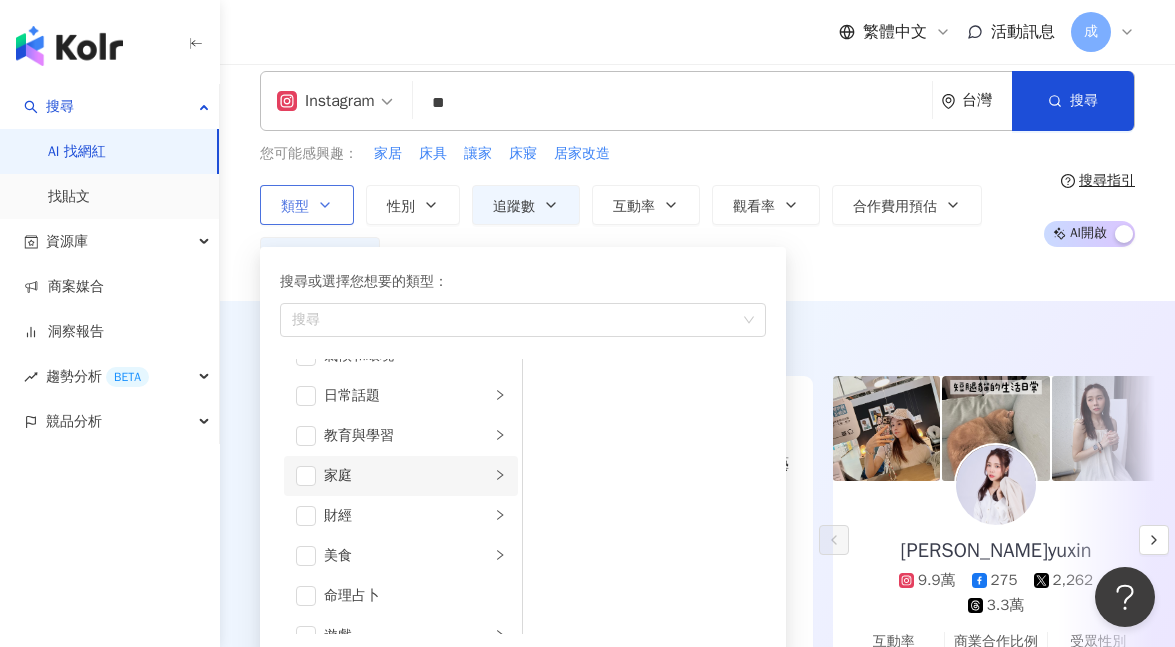 click 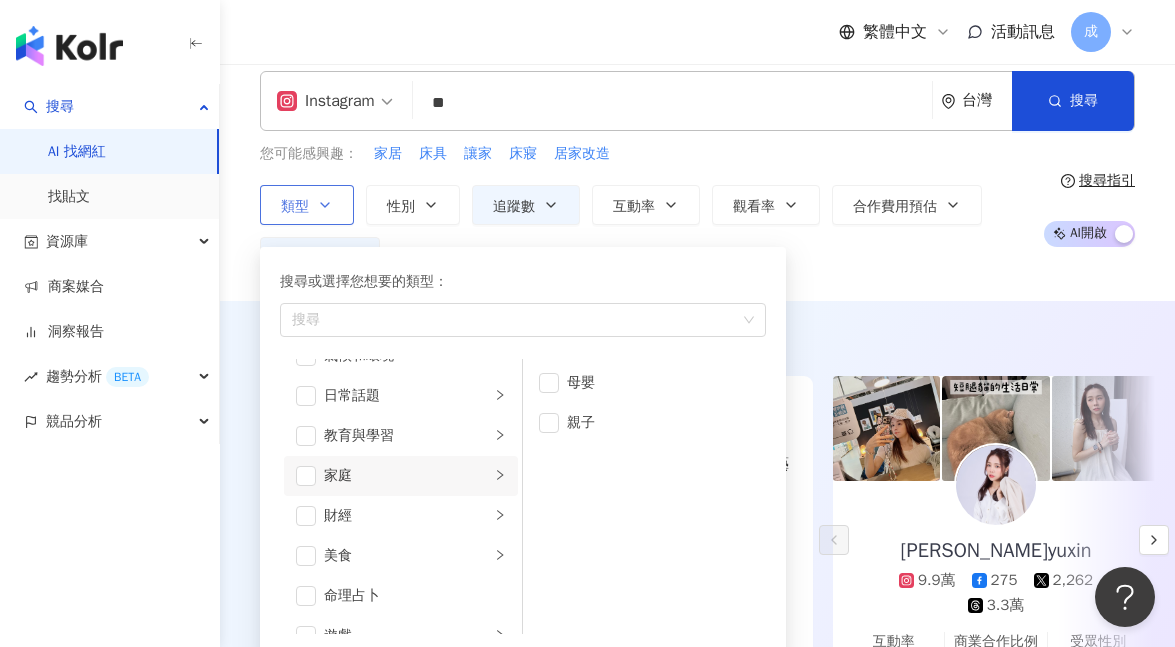 click 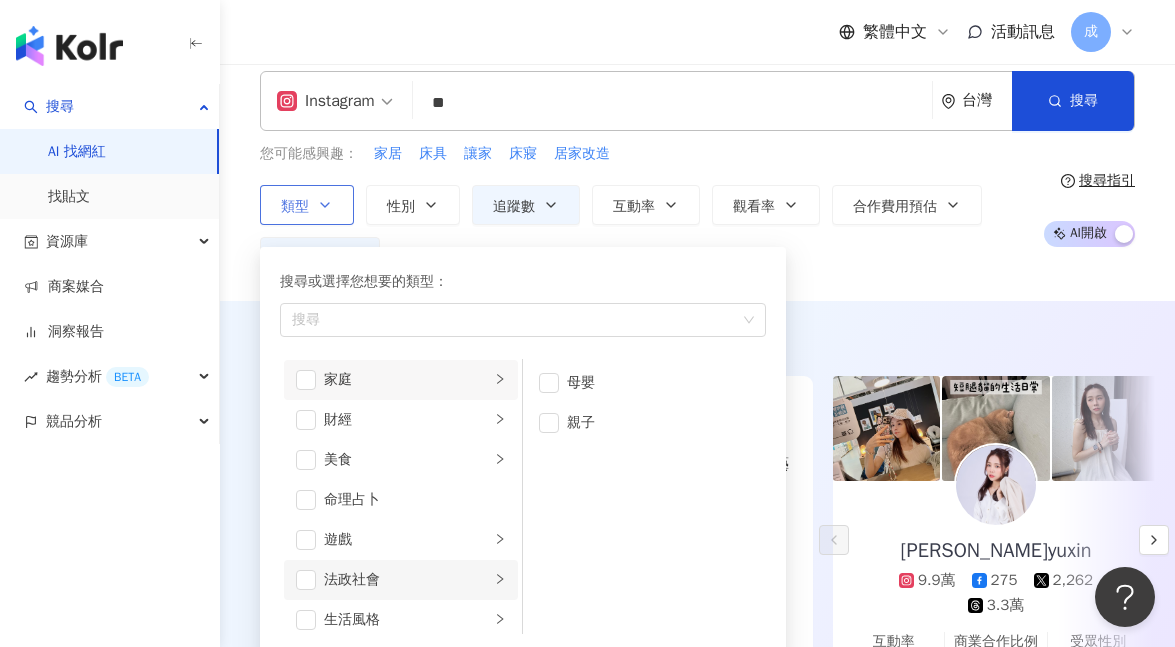 scroll, scrollTop: 286, scrollLeft: 0, axis: vertical 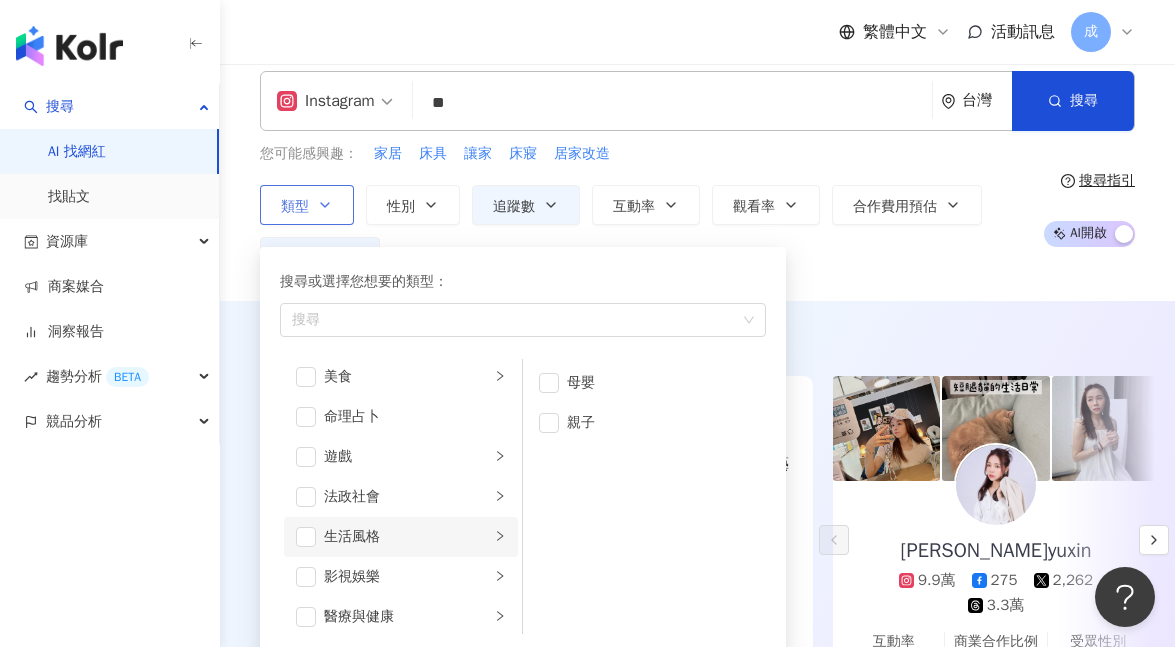 click on "生活風格" at bounding box center (407, 537) 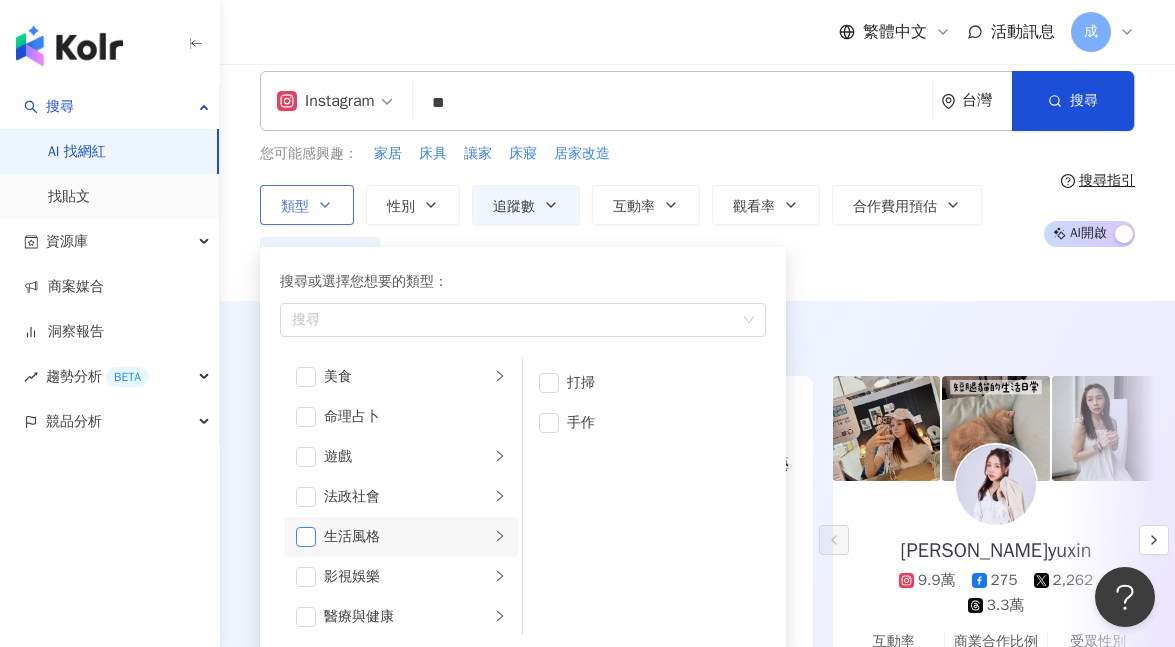 click at bounding box center (306, 537) 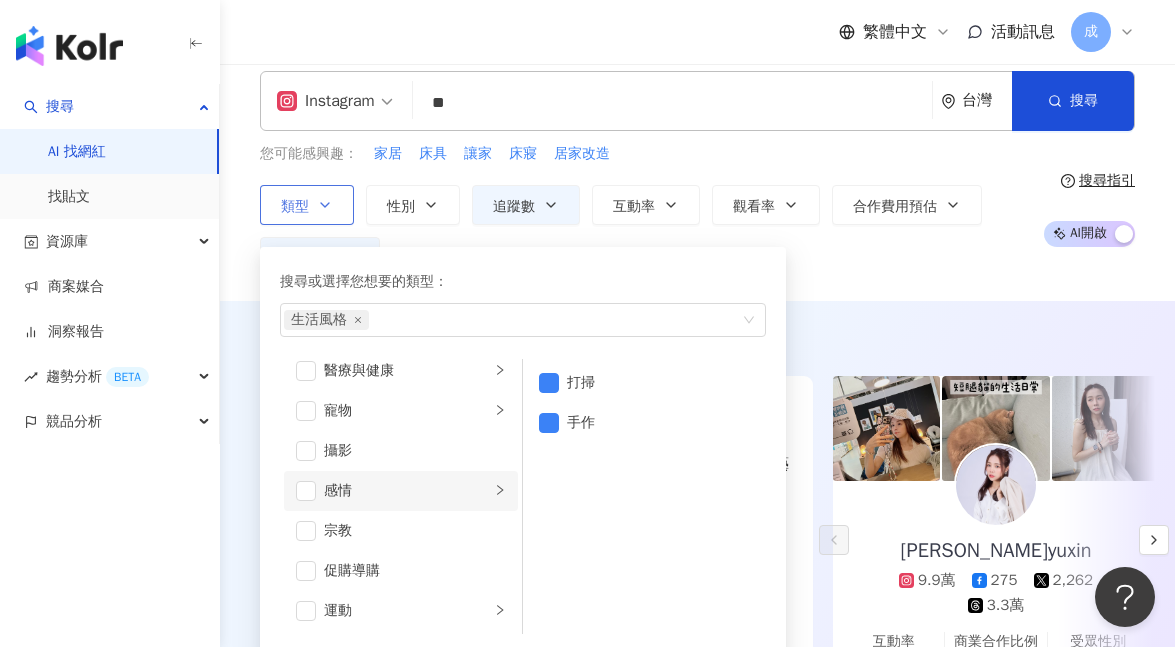 scroll, scrollTop: 533, scrollLeft: 0, axis: vertical 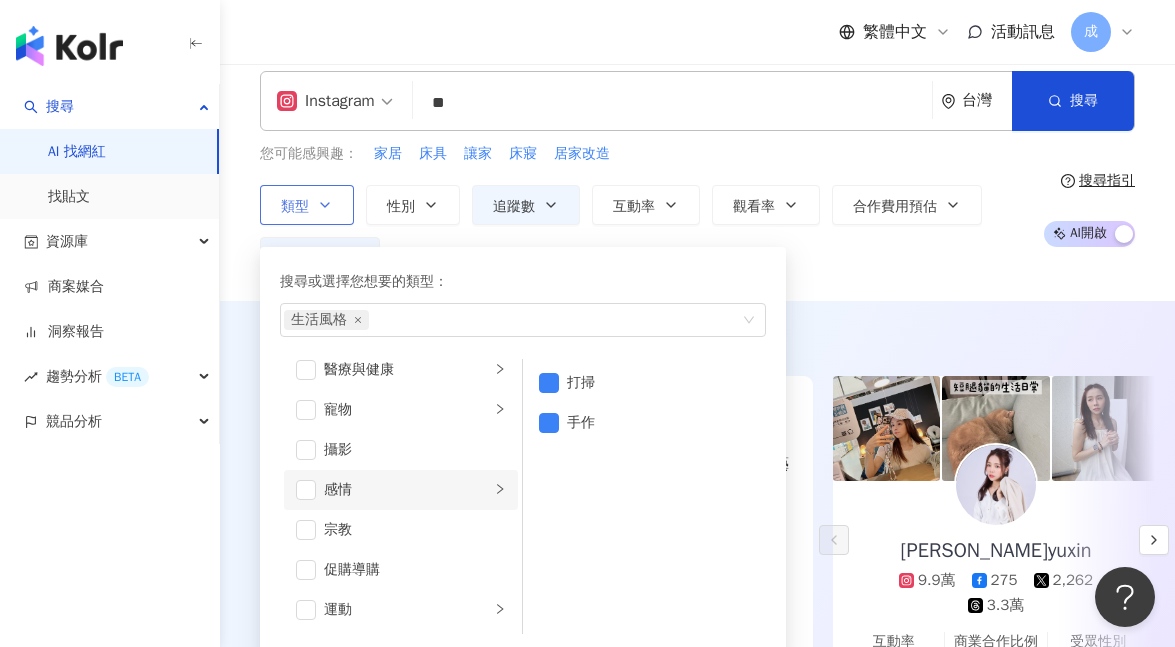 click on "感情" at bounding box center (407, 490) 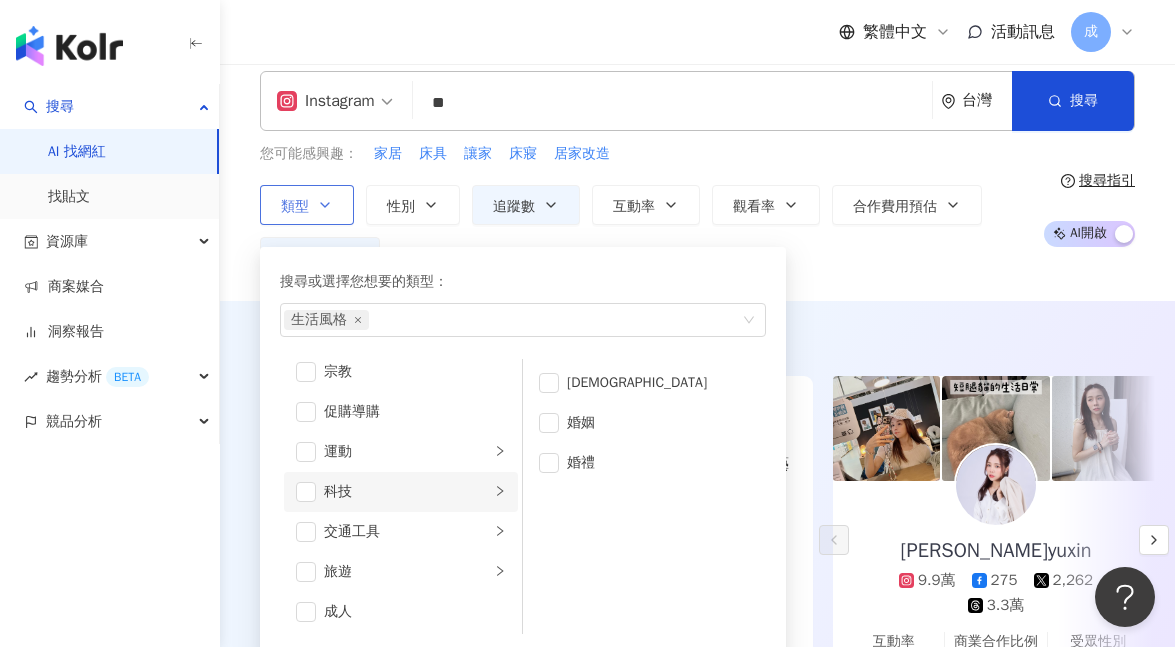 scroll, scrollTop: 693, scrollLeft: 0, axis: vertical 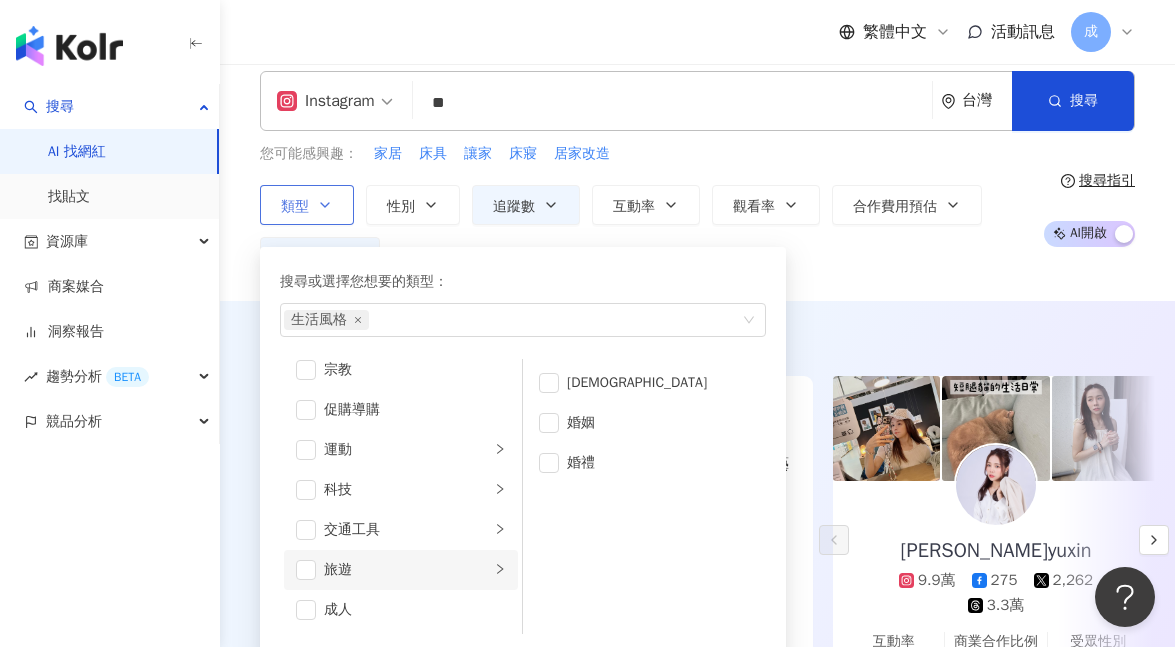 click 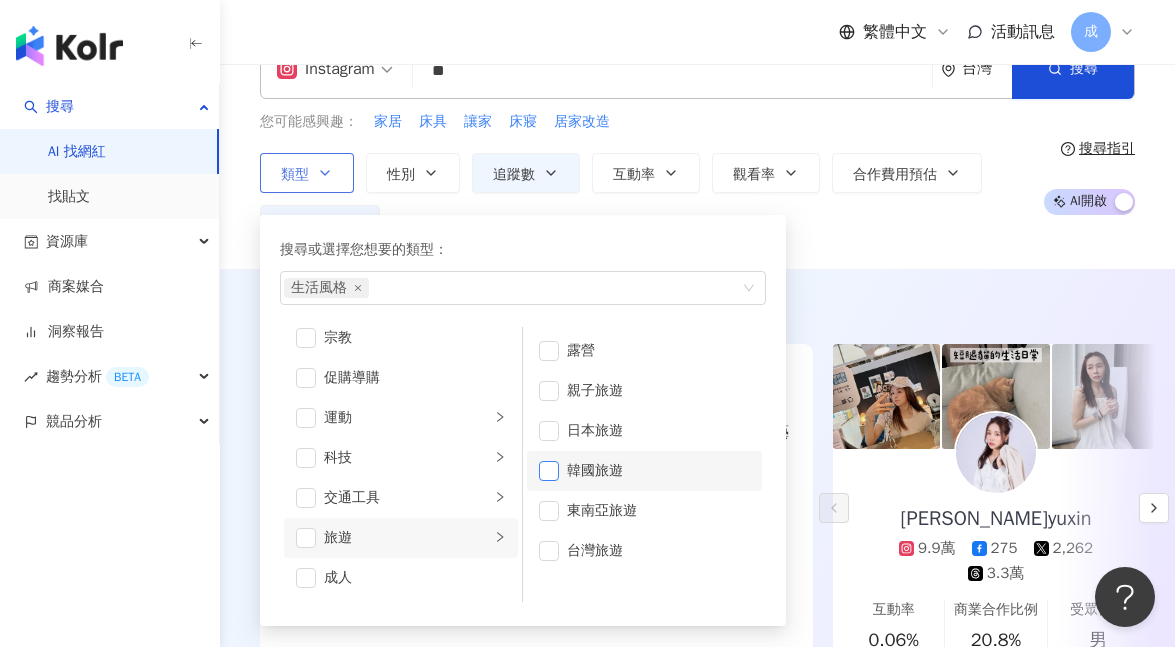 scroll, scrollTop: 45, scrollLeft: 0, axis: vertical 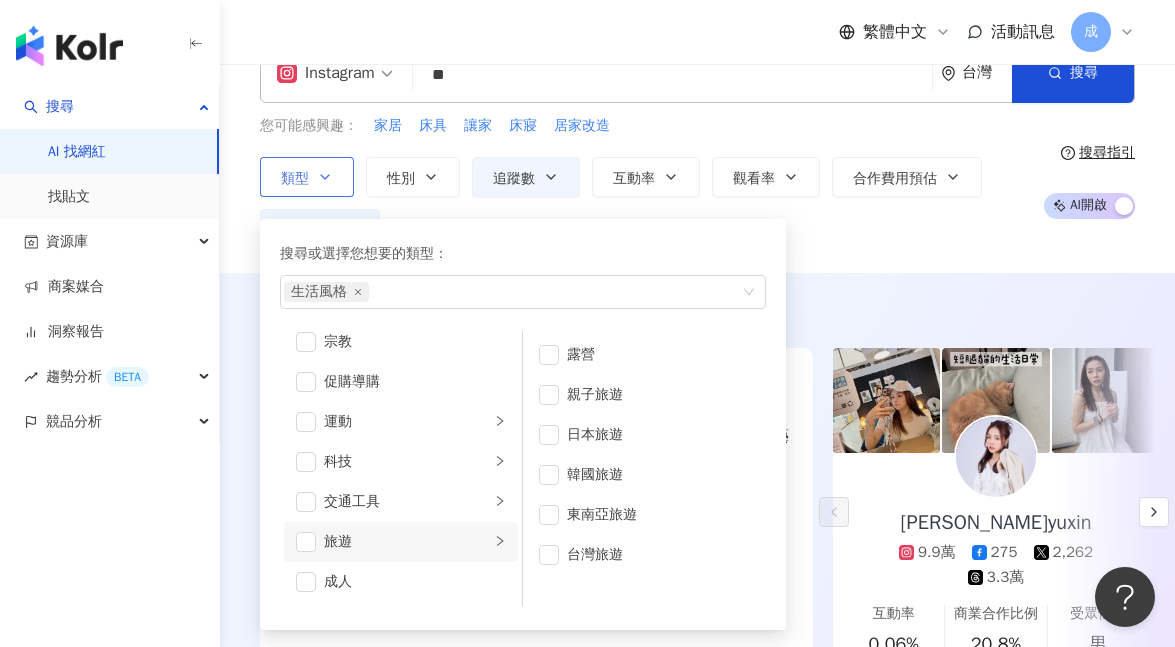 click 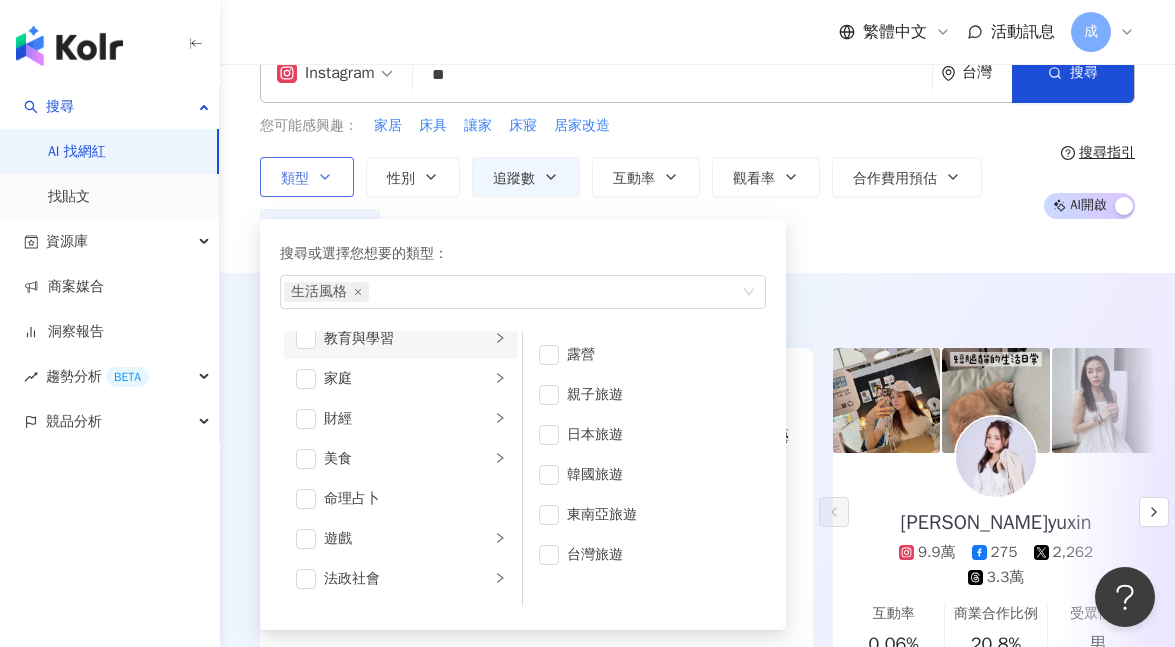 scroll, scrollTop: 0, scrollLeft: 0, axis: both 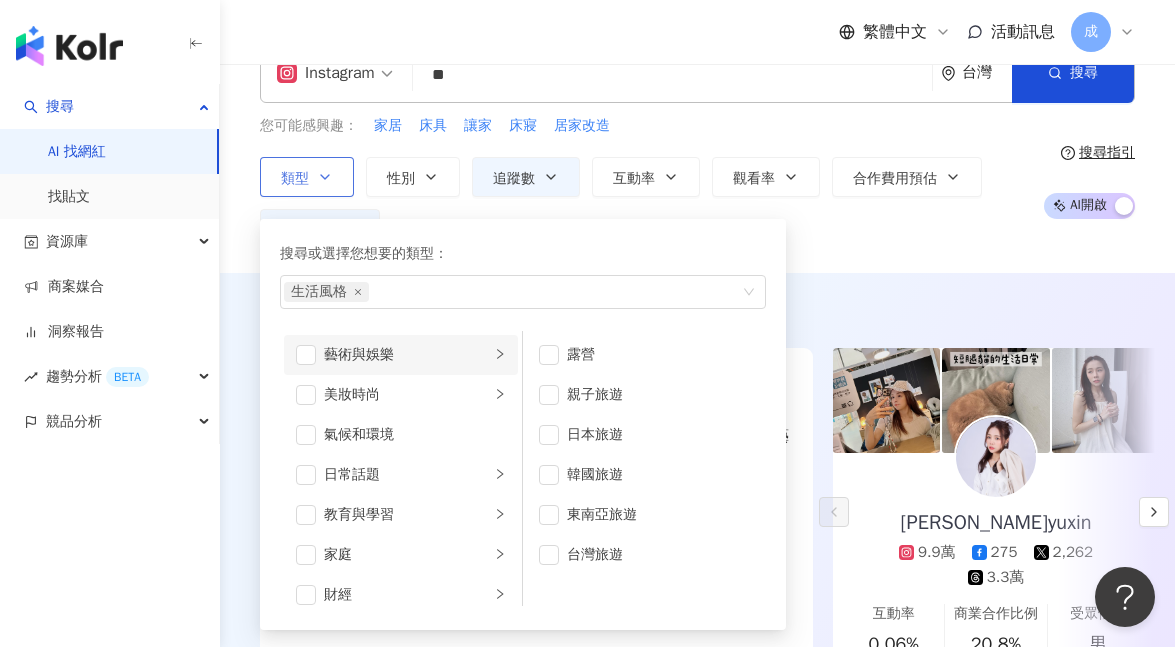 click 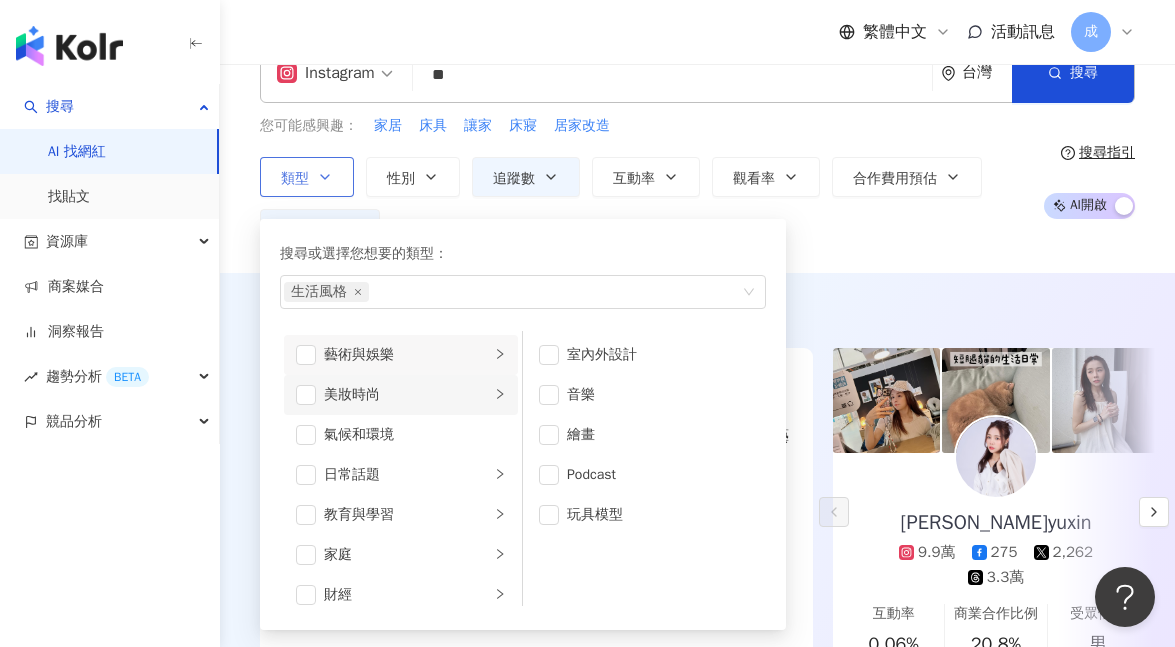 click on "美妝時尚" at bounding box center (401, 395) 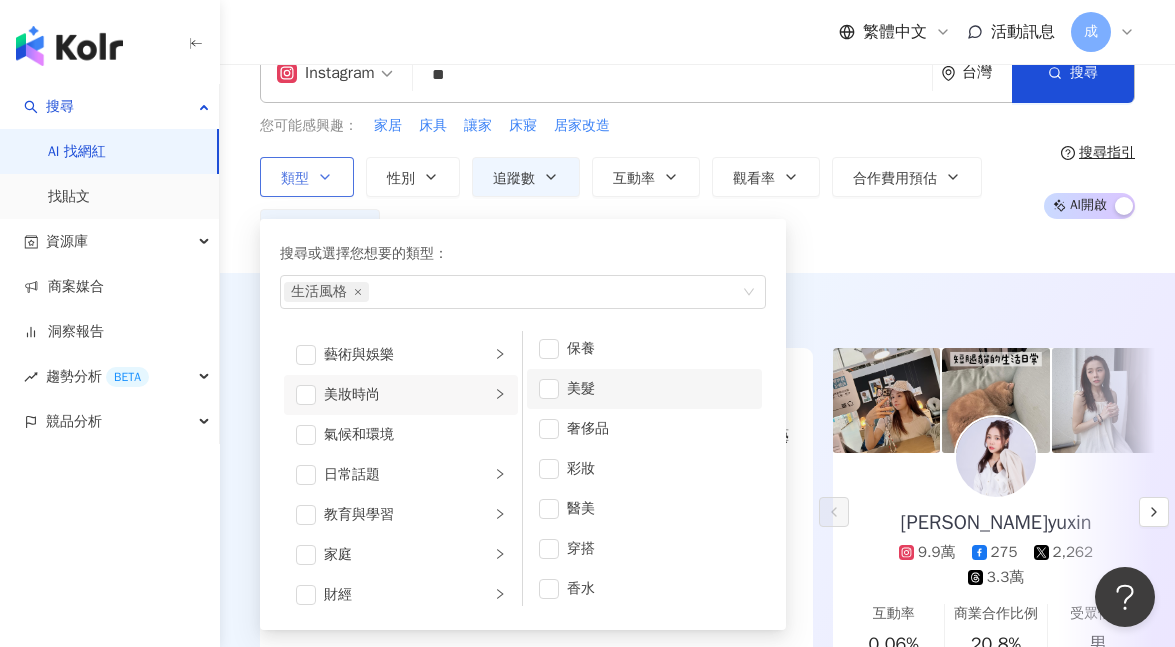 scroll, scrollTop: 13, scrollLeft: 0, axis: vertical 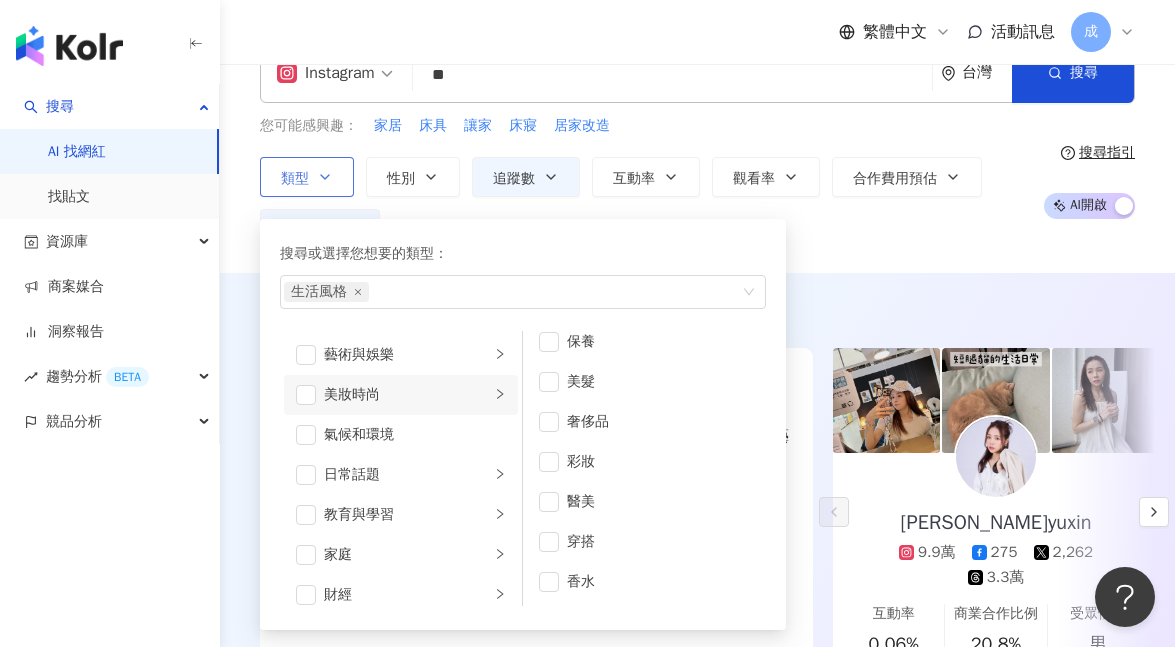 click at bounding box center (500, 394) 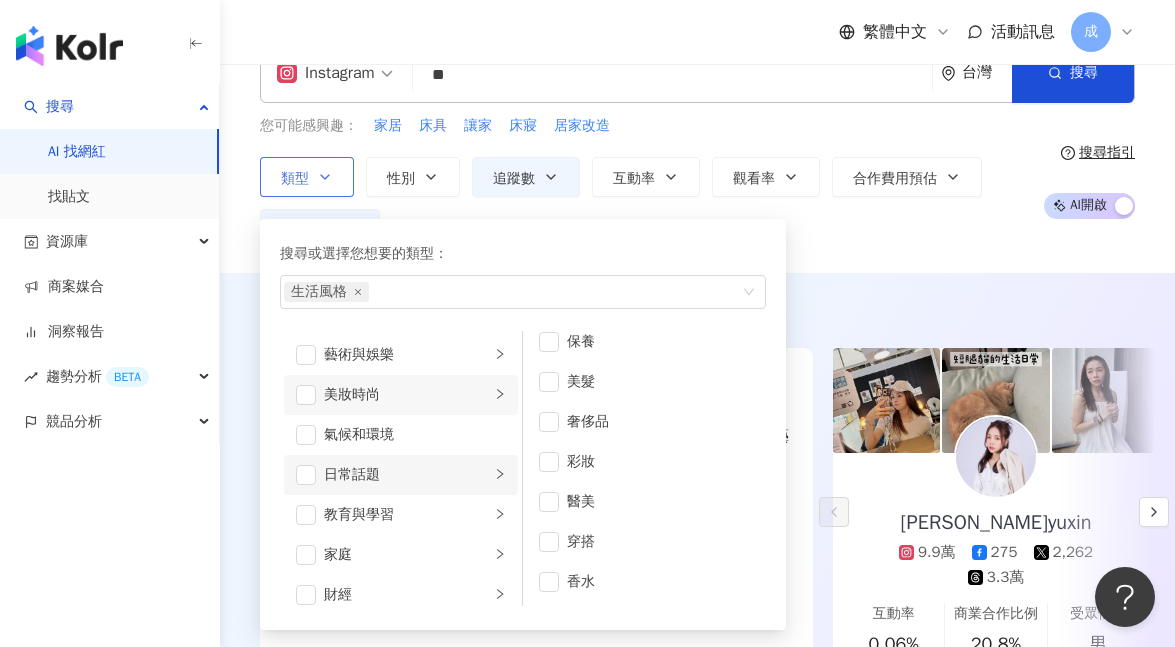 click on "日常話題" at bounding box center [401, 475] 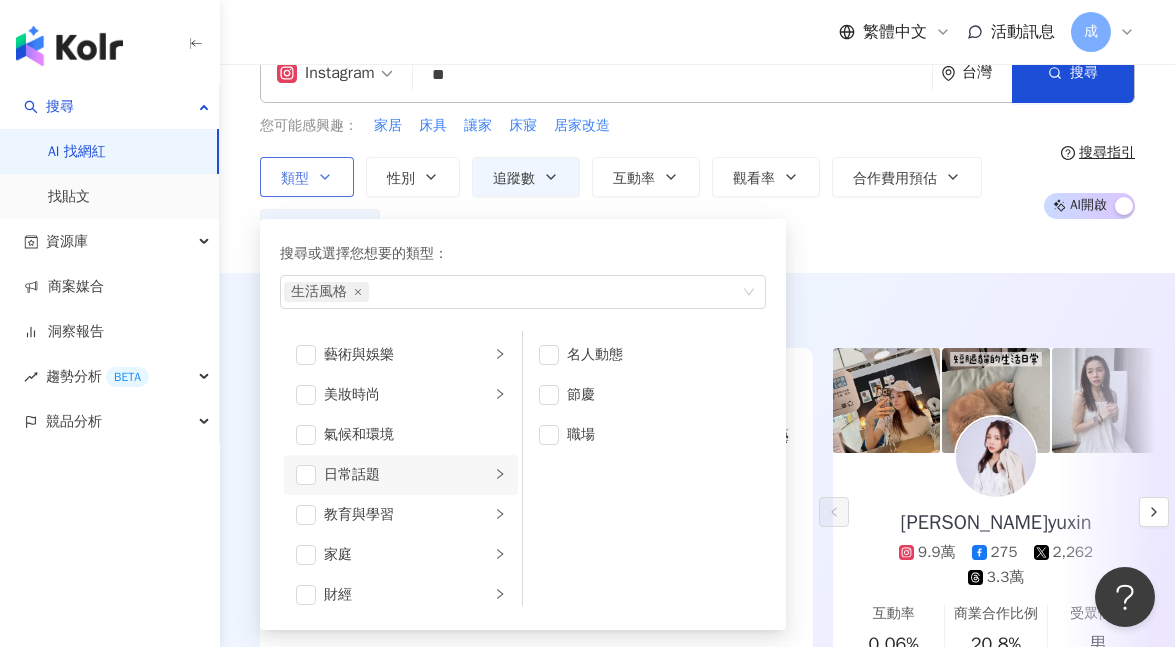 scroll, scrollTop: 0, scrollLeft: 0, axis: both 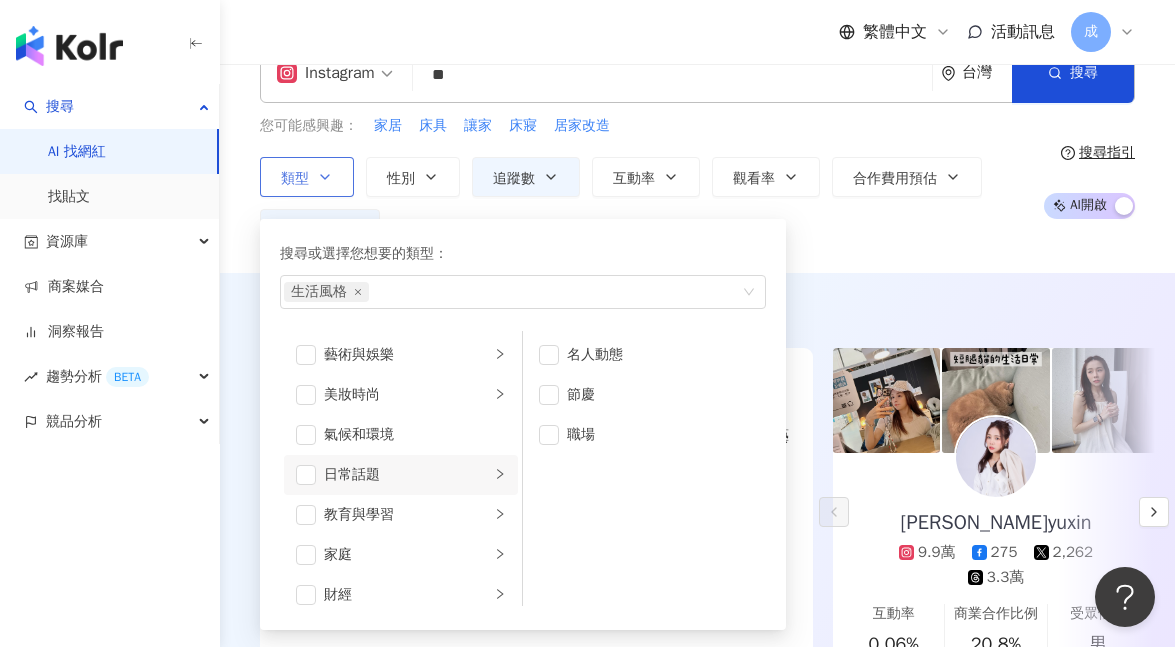 click on "日常話題" at bounding box center [401, 475] 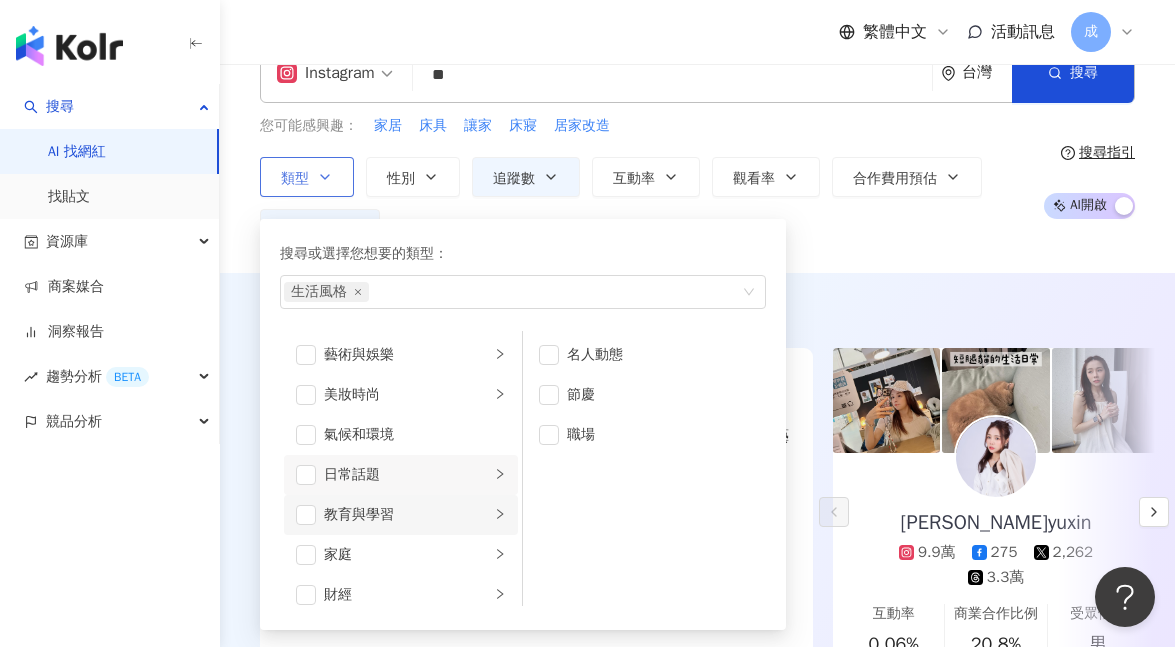 click 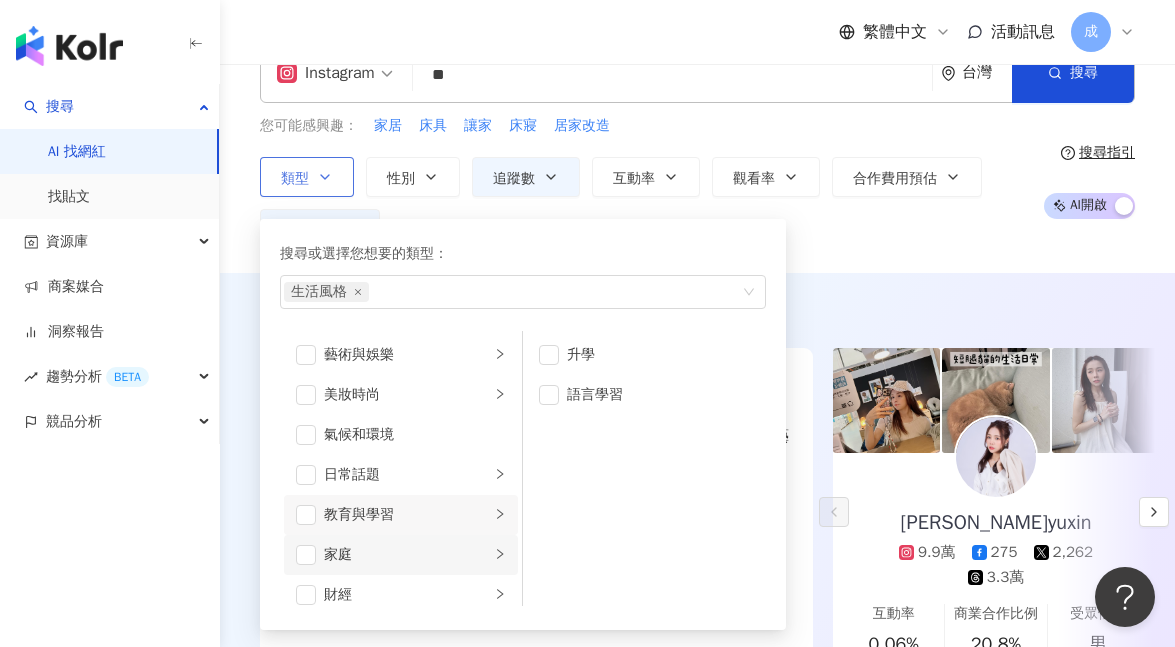 click on "家庭" at bounding box center (401, 555) 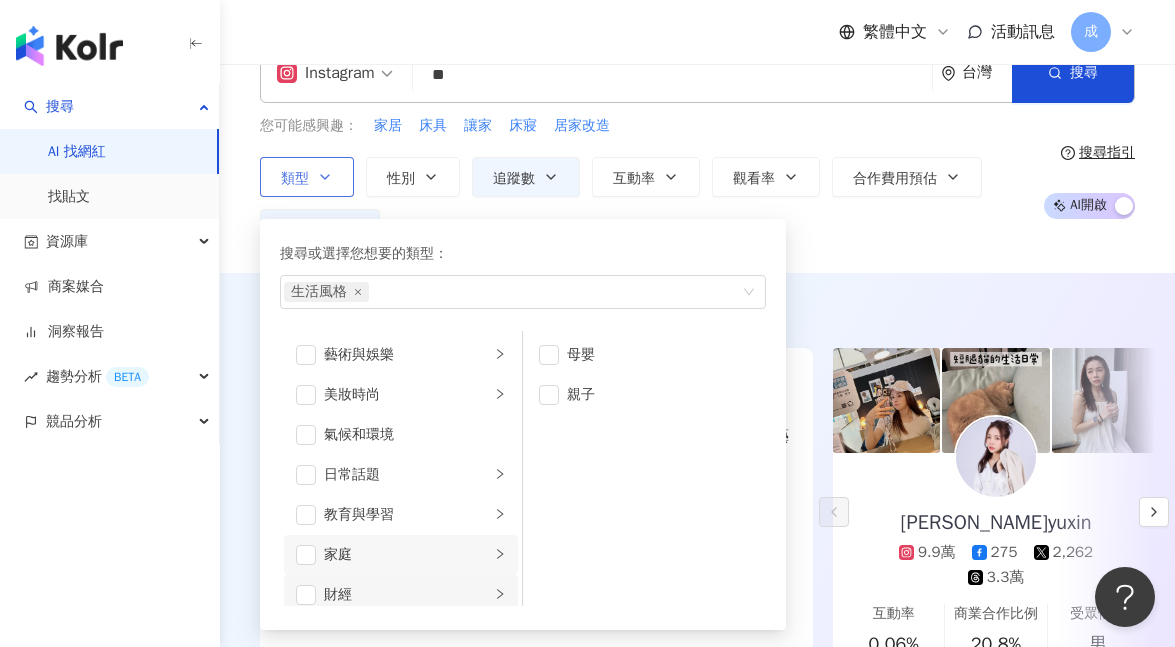 click on "財經" at bounding box center [401, 595] 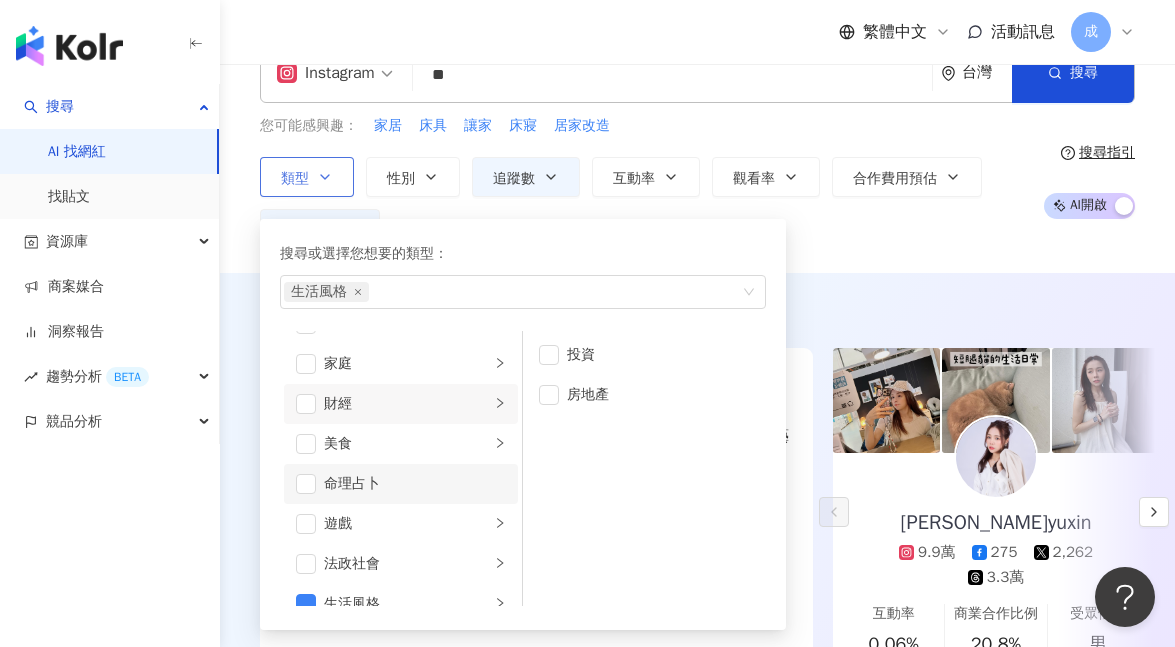scroll, scrollTop: 235, scrollLeft: 0, axis: vertical 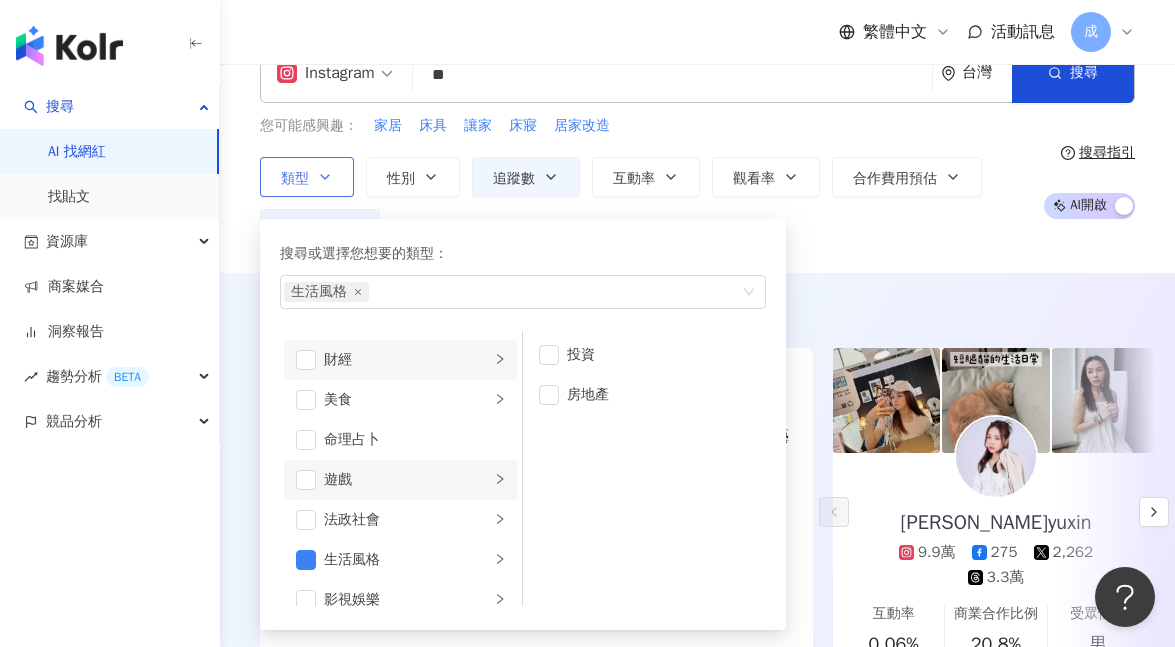 click on "遊戲" at bounding box center [401, 480] 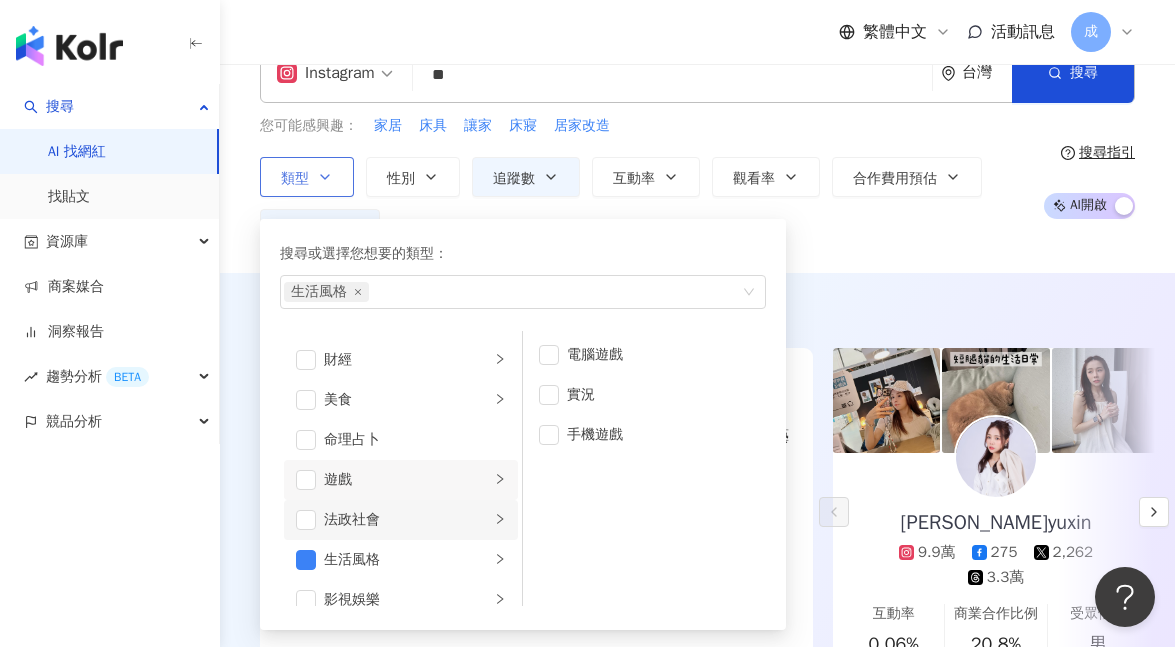 click 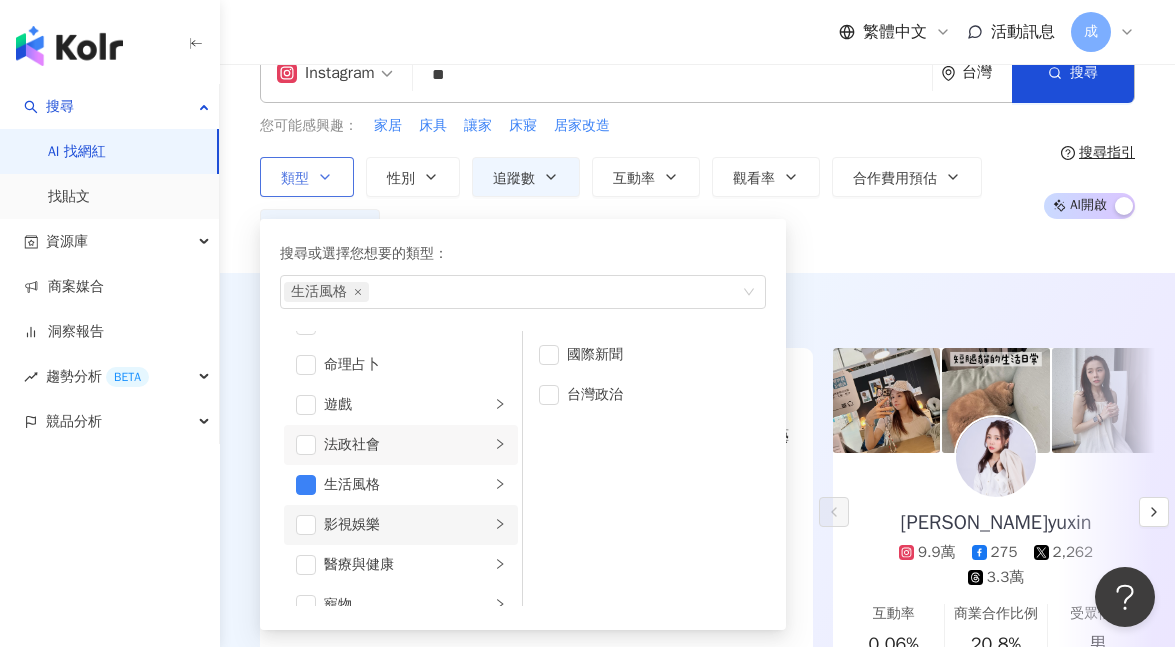 scroll, scrollTop: 337, scrollLeft: 0, axis: vertical 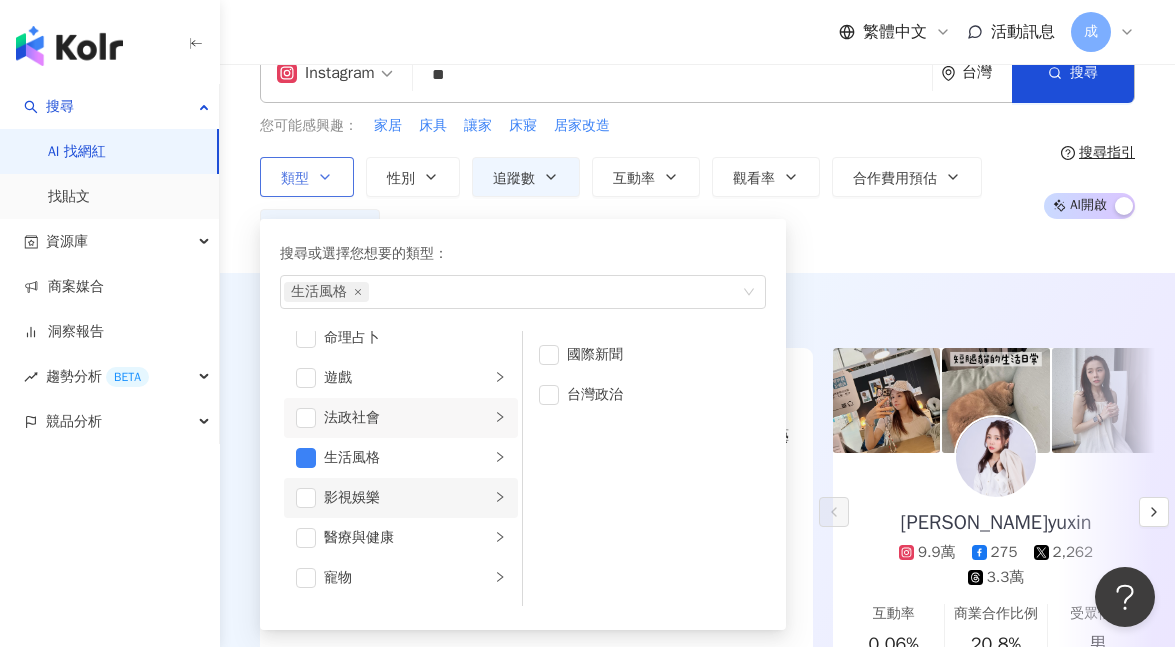 click on "影視娛樂" at bounding box center (401, 498) 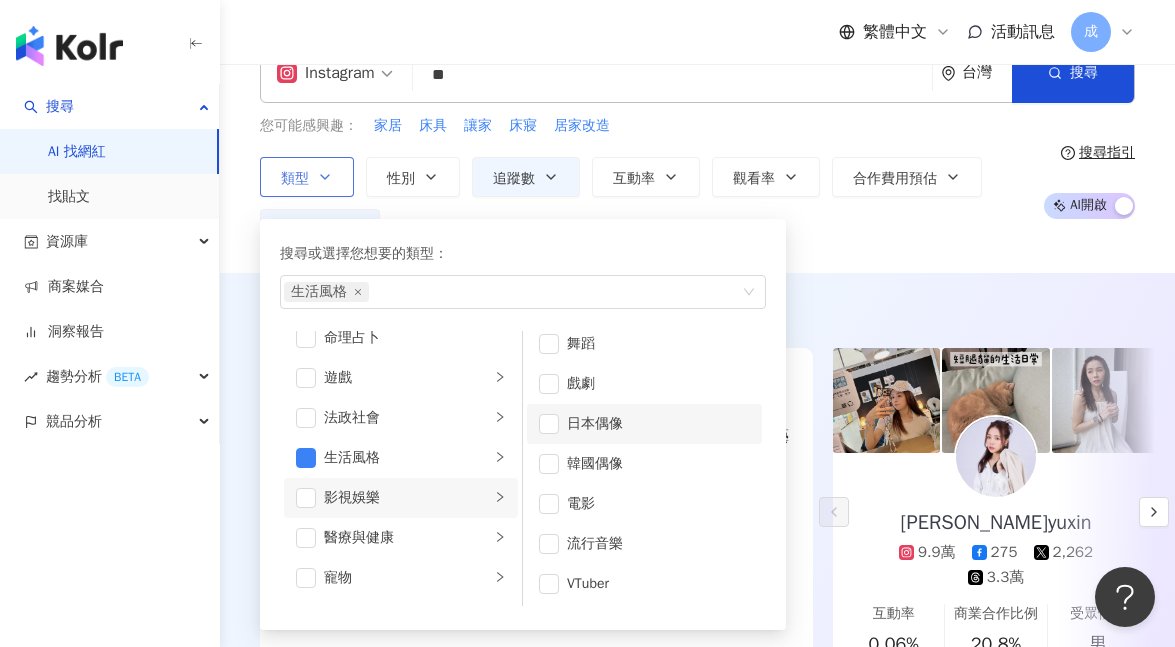 scroll, scrollTop: 53, scrollLeft: 0, axis: vertical 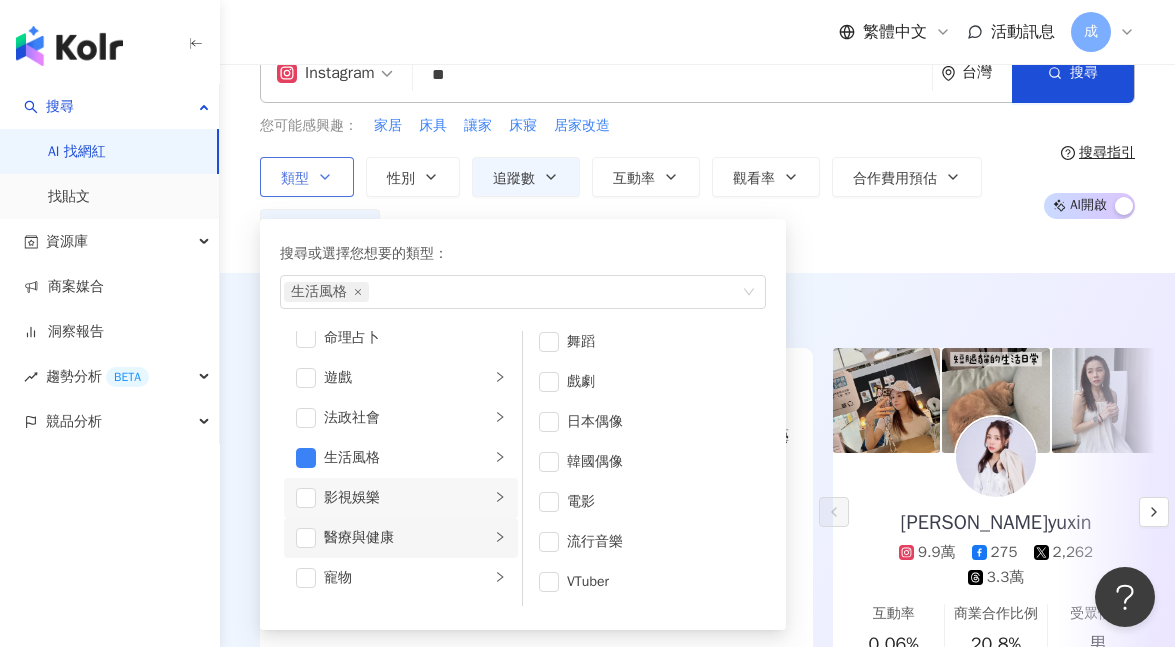 click on "醫療與健康" at bounding box center [401, 538] 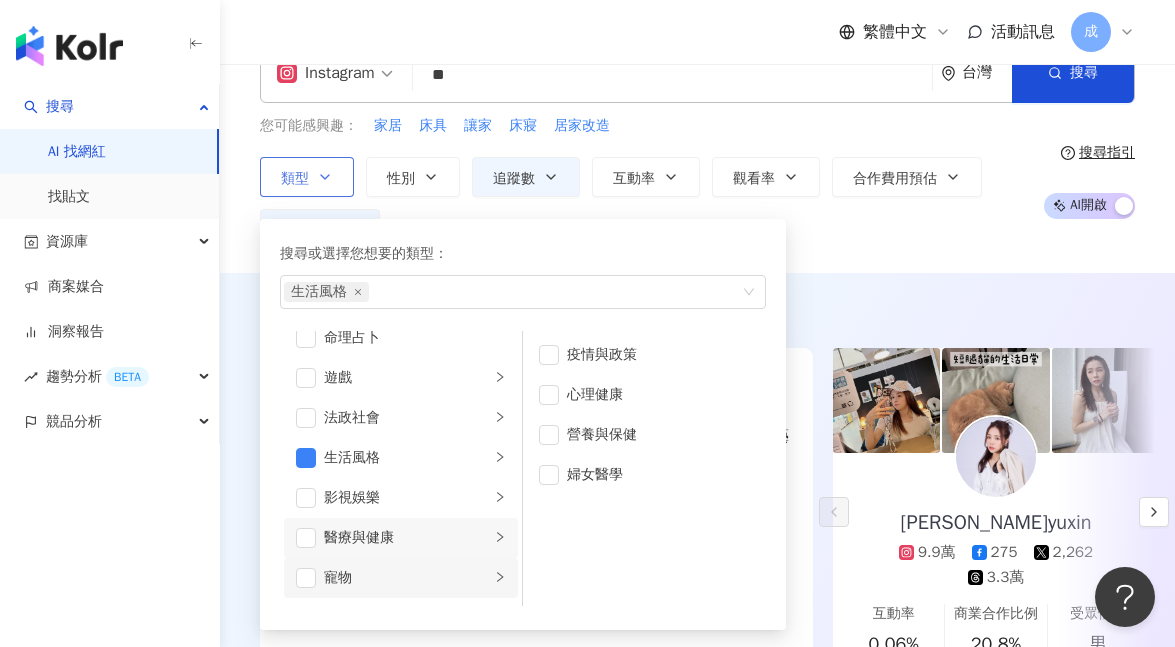 click at bounding box center [500, 577] 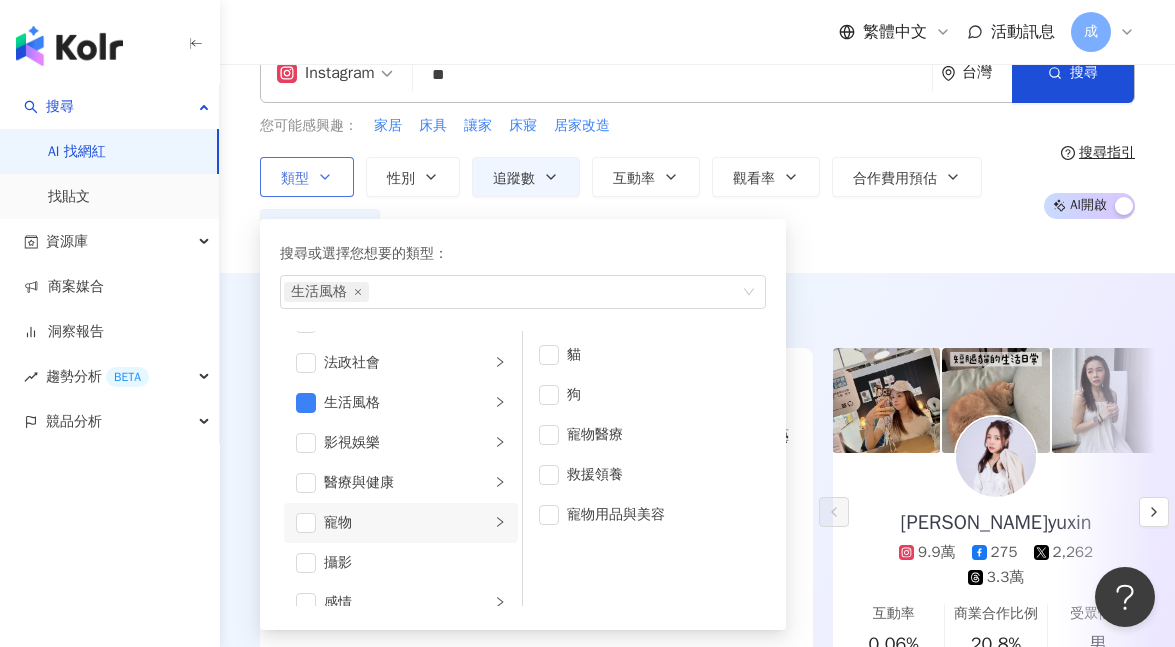 scroll, scrollTop: 420, scrollLeft: 0, axis: vertical 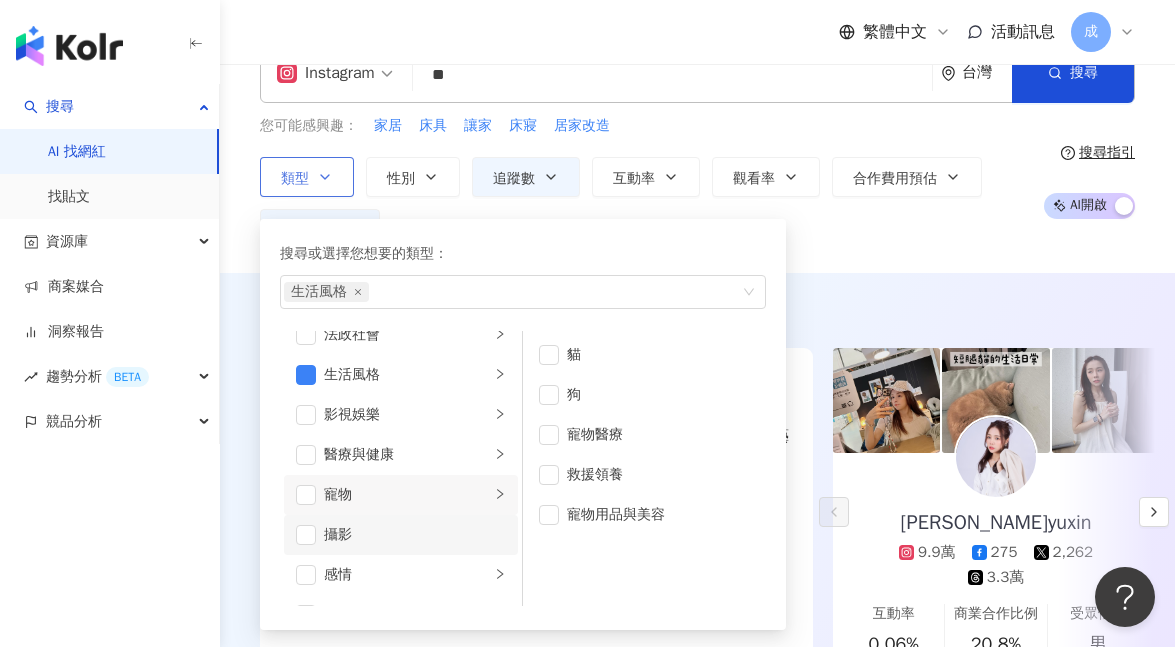 click on "攝影" at bounding box center [401, 535] 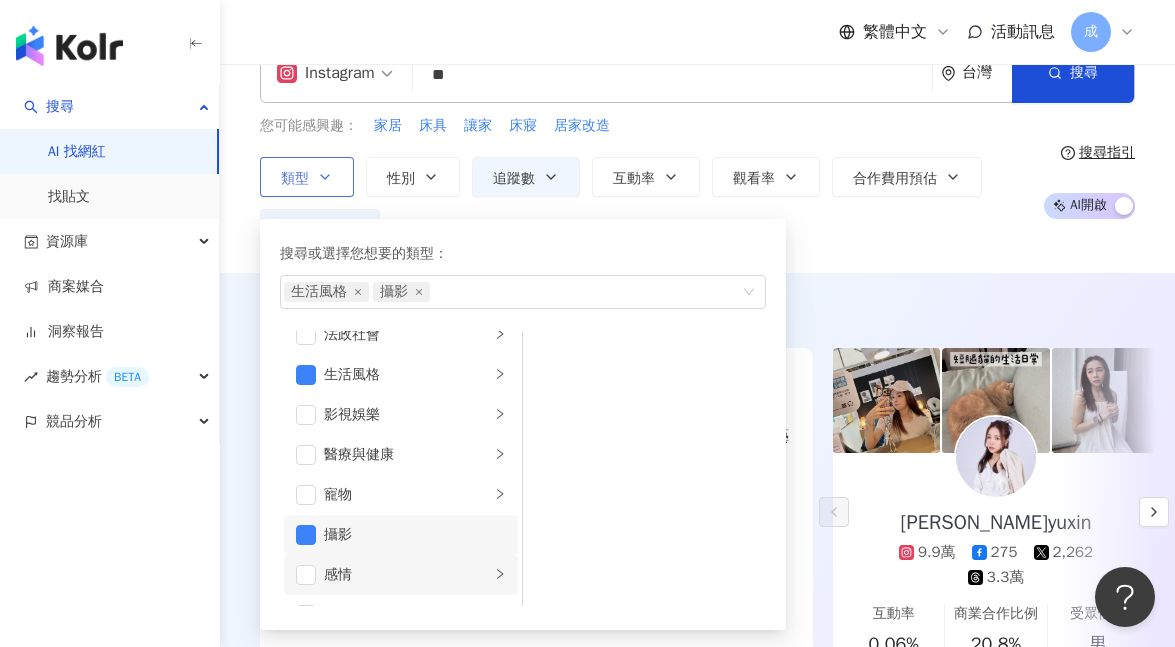 click on "感情" at bounding box center (407, 575) 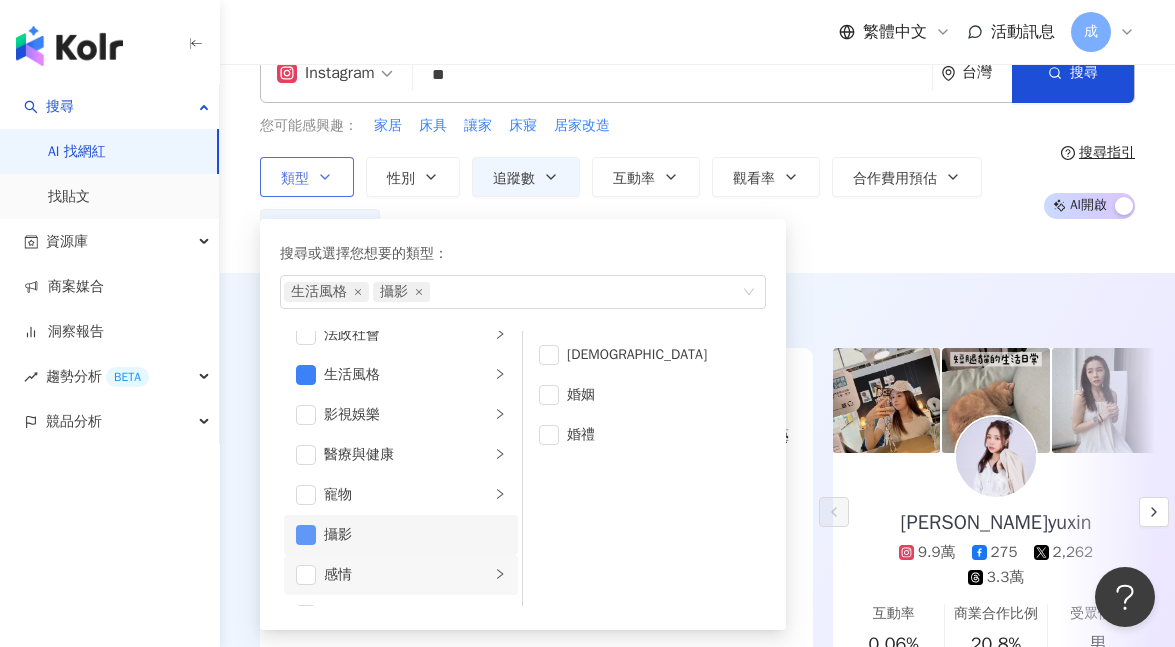 click at bounding box center [306, 535] 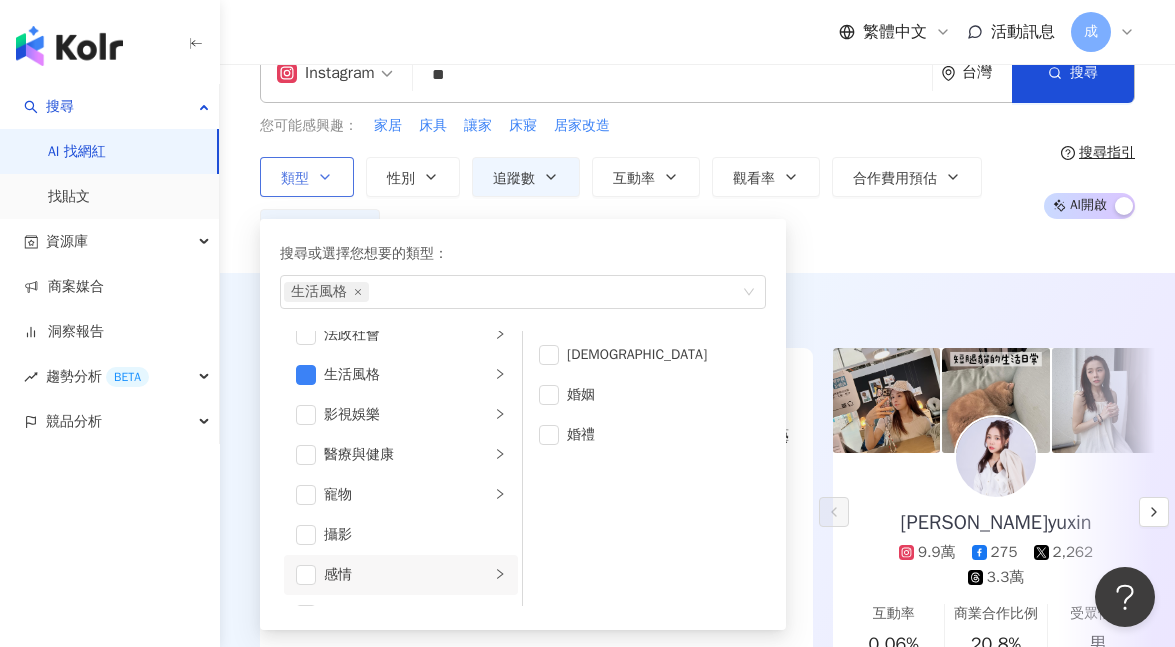 click 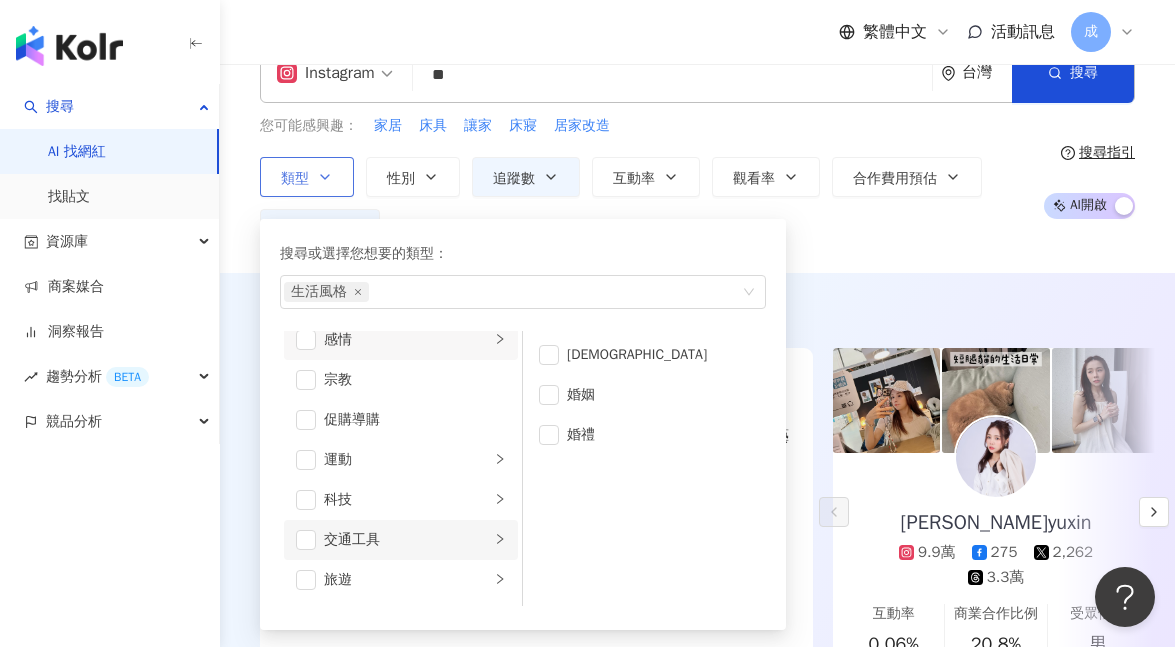 scroll, scrollTop: 693, scrollLeft: 0, axis: vertical 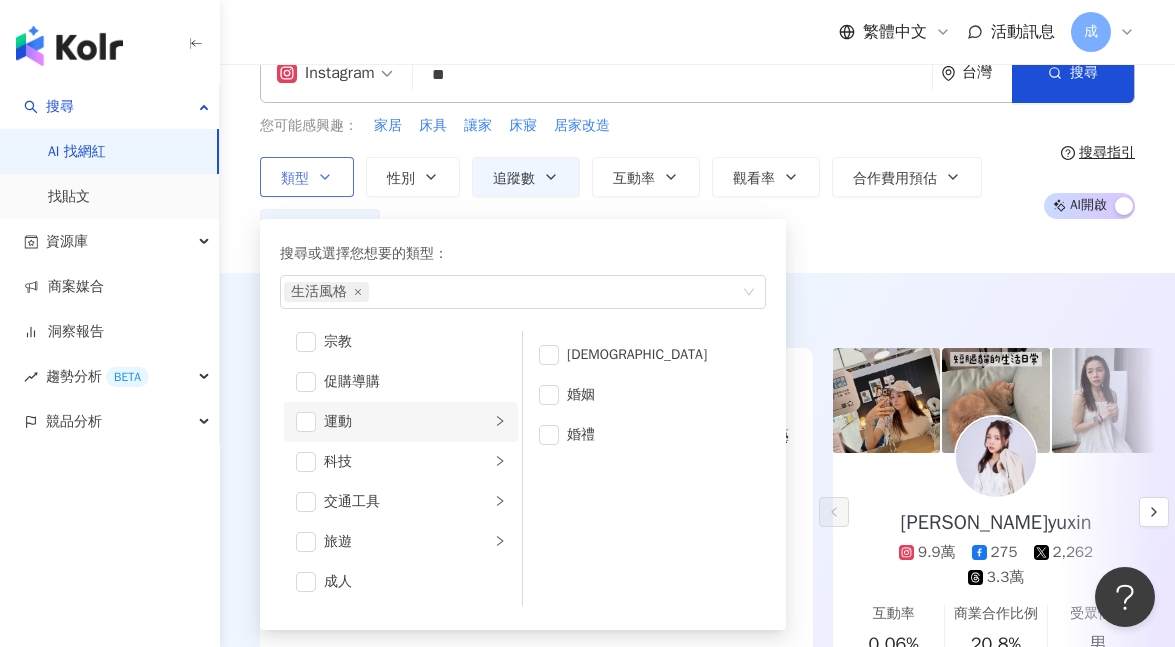 click at bounding box center (500, 421) 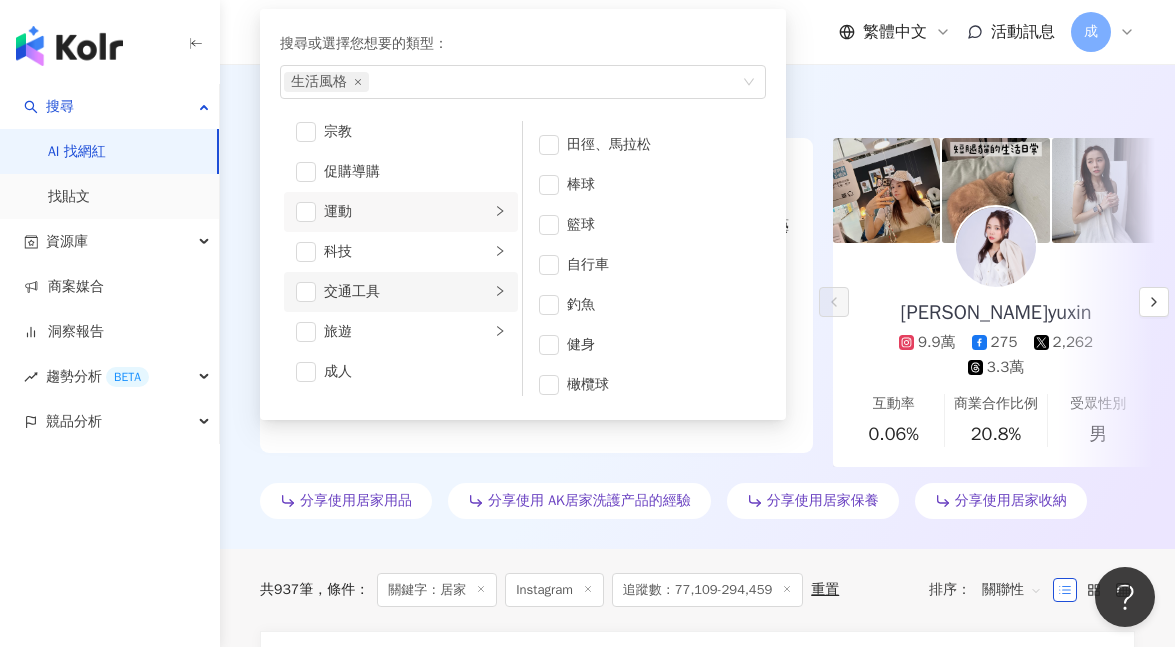 scroll, scrollTop: 130, scrollLeft: 0, axis: vertical 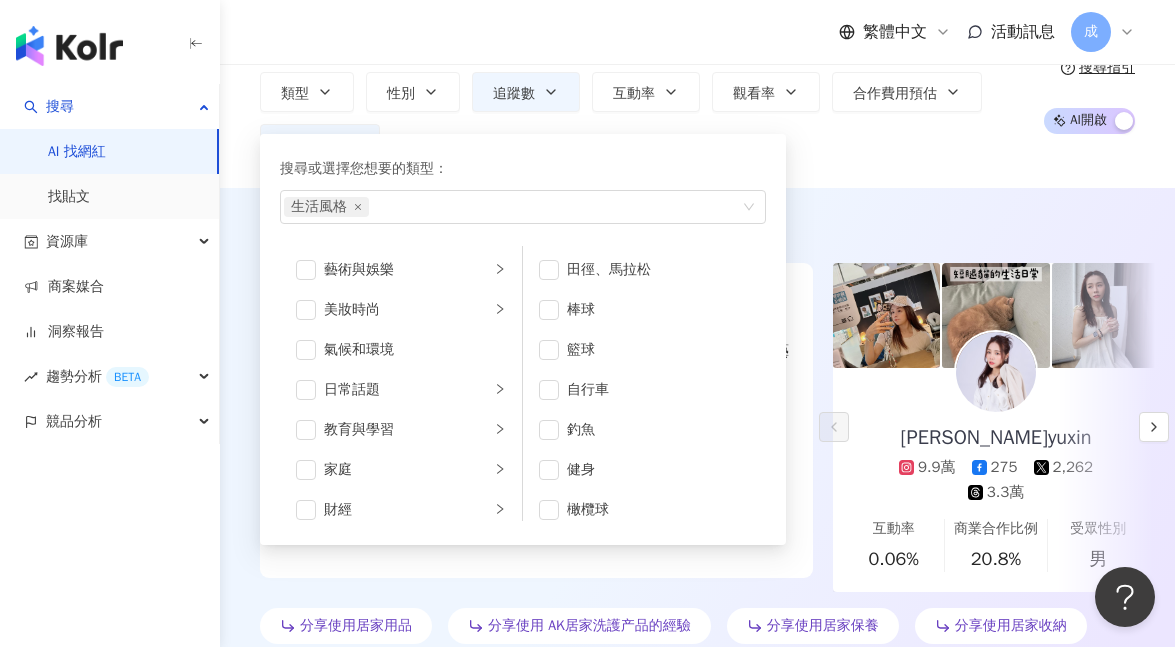 click on "AI 推薦 ： 推薦居家的網紅 • [PERSON_NAME]yuxin  :  此網紅專注於居家運動，並分享相關產品與教學，對運動的熱情清晰可見，能有效吸引喜愛健身與健康生活的觀眾。其內容多元，涵蓋瑜珈、藝術等領域，增強了對粉絲的吸引力。 • [PERSON_NAME]  :  這位網紅專注於美食及運動領域，提供多樣生活風格與健康內容，尤其在運動及瑜伽方面獲得顯著的互動與觀看率。其居家佈置和藝術內容亦受關注，吸引粉絲參與。 • 我屬馬  :  該網紅熱愛居家小物，經常分享個人資訊，並在促購導購、科技及3C家電領域具備相關內容。其互動率持穩，展現出良好的粉絲參與感，吸引了大量對日常話題感興趣的受眾，十分適合品牌合作。 換一組推薦結果 對您有幫助嗎？ [PERSON_NAME]yuxin 9.9萬 275 2,262 3.3萬 互動率 0.06% 商業合作比例 20.8% 受眾性別 男 [PERSON_NAME]Mo 14.1萬 6,686 573 tiktok-icon 2.4萬 4.5萬 互動率" at bounding box center (697, 431) 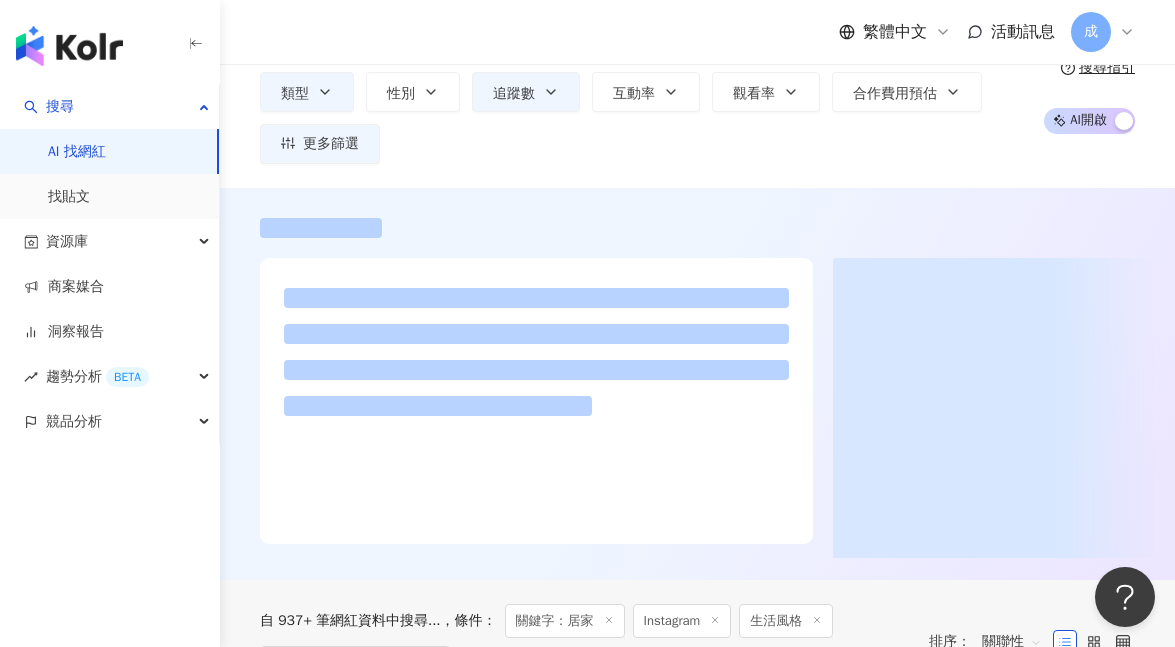 scroll, scrollTop: 0, scrollLeft: 0, axis: both 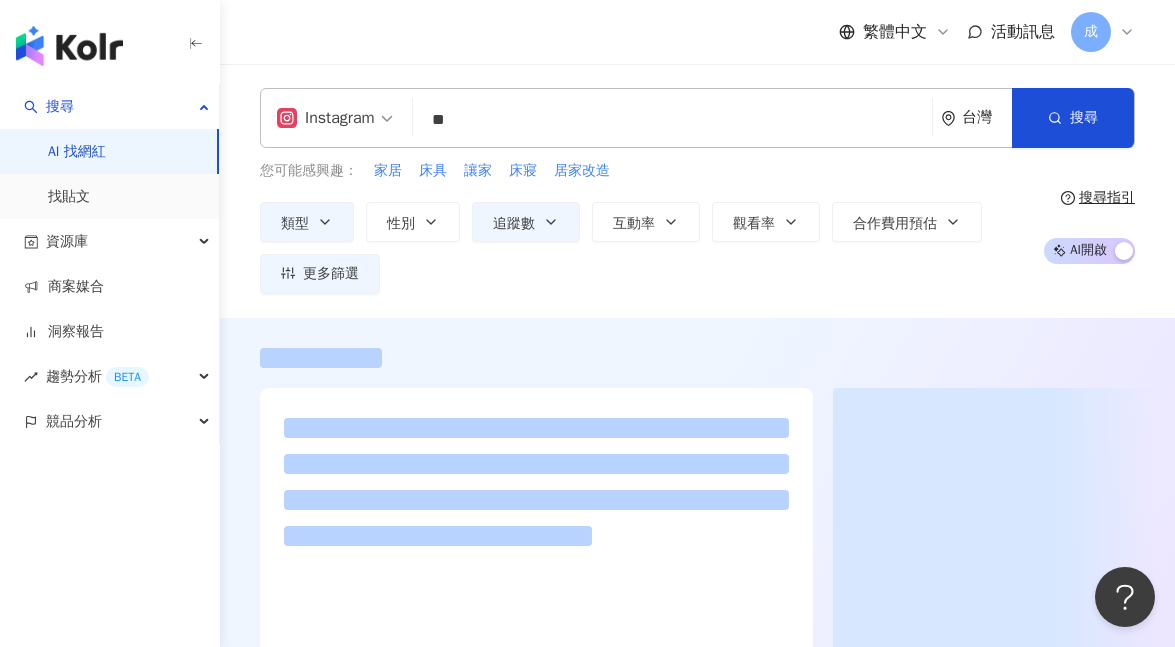 click on "**" at bounding box center (672, 120) 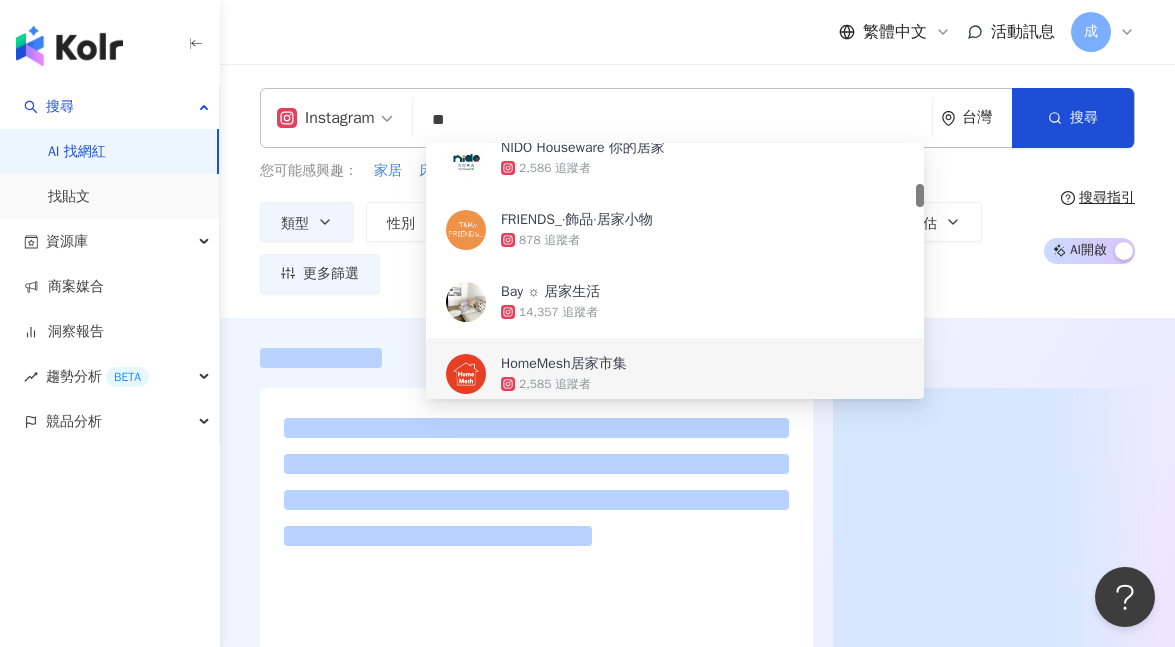 type on "*" 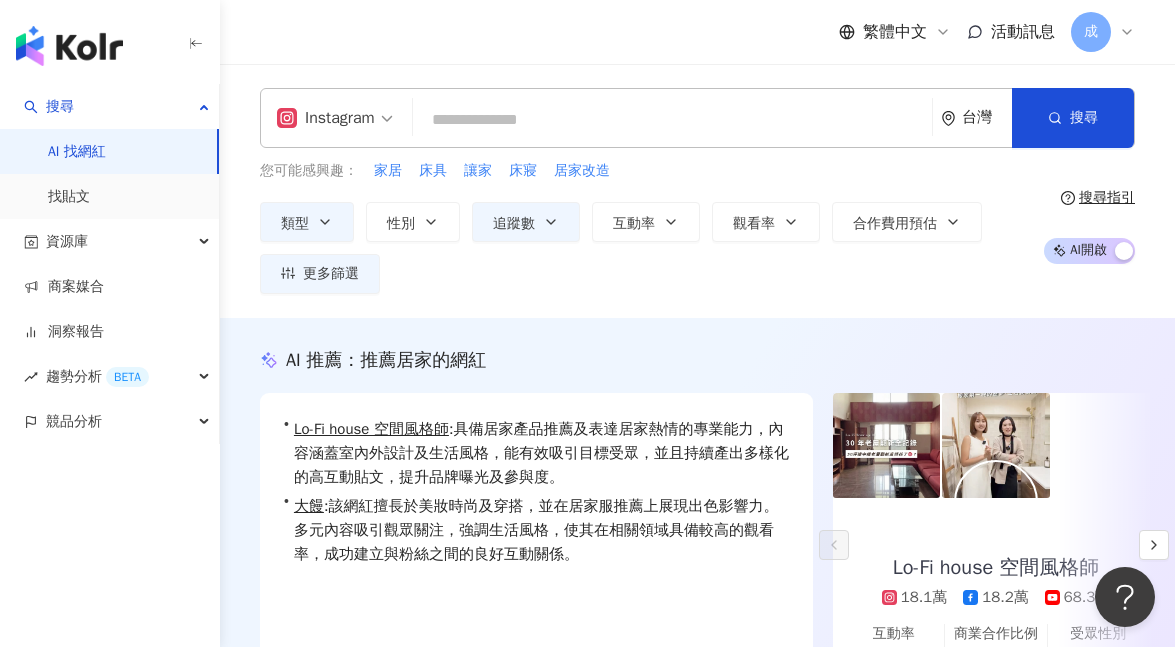 type 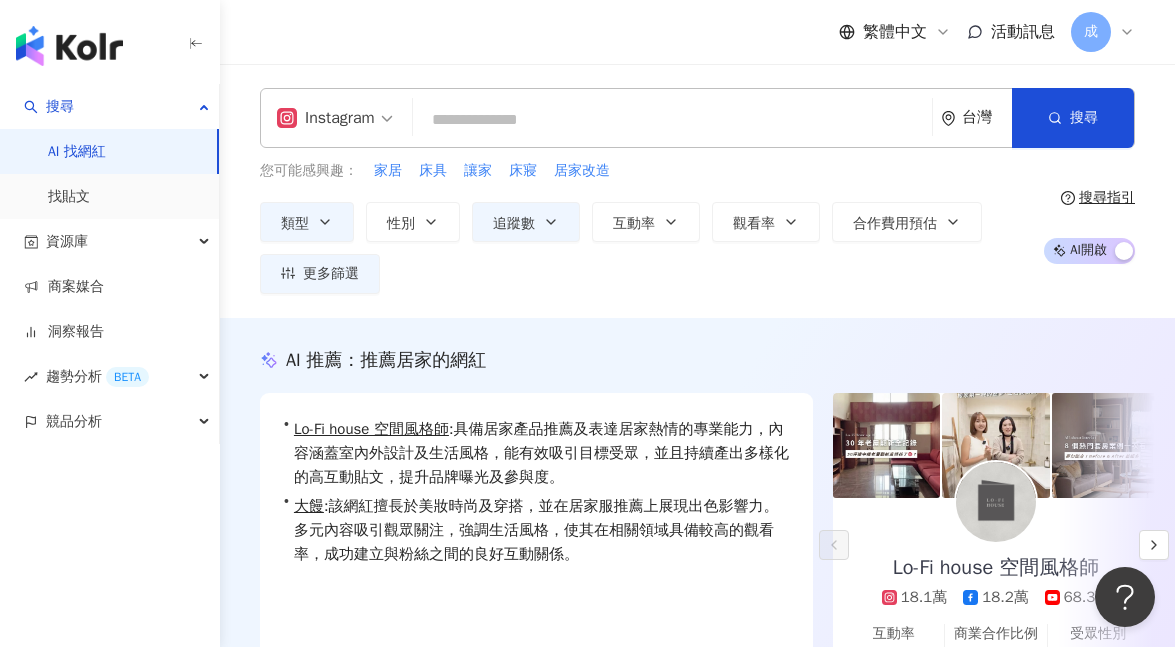 click on "Instagram 台灣 搜尋 5b31f4f6-a303-4fdb-8206-091143579dd3 NIDO Houseware 你的居家 2,586   追蹤者 FRIENDS_·飾品·居家小物 878   追蹤者 Bay ☼ 居家生活 14,357   追蹤者 HomeMesh居家市集 2,585   追蹤者 XTERRA 居家健身品牌 325   追蹤者 您可能感興趣： 家居  床具  讓家  床寢  居家改造  類型 性別 追蹤數 互動率 觀看率 合作費用預估  更多篩選 *****  -  ****** 不限 小型 奈米網紅 (<1萬) 微型網紅 (1萬-3萬) 小型網紅 (3萬-5萬) 中型 中小型網紅 (5萬-10萬) 中型網紅 (10萬-30萬) 中大型網紅 (30萬-50萬) 大型 大型網紅 (50萬-100萬) 百萬網紅 (>100萬) 搜尋指引 AI  開啟 AI  關閉" at bounding box center [697, 191] 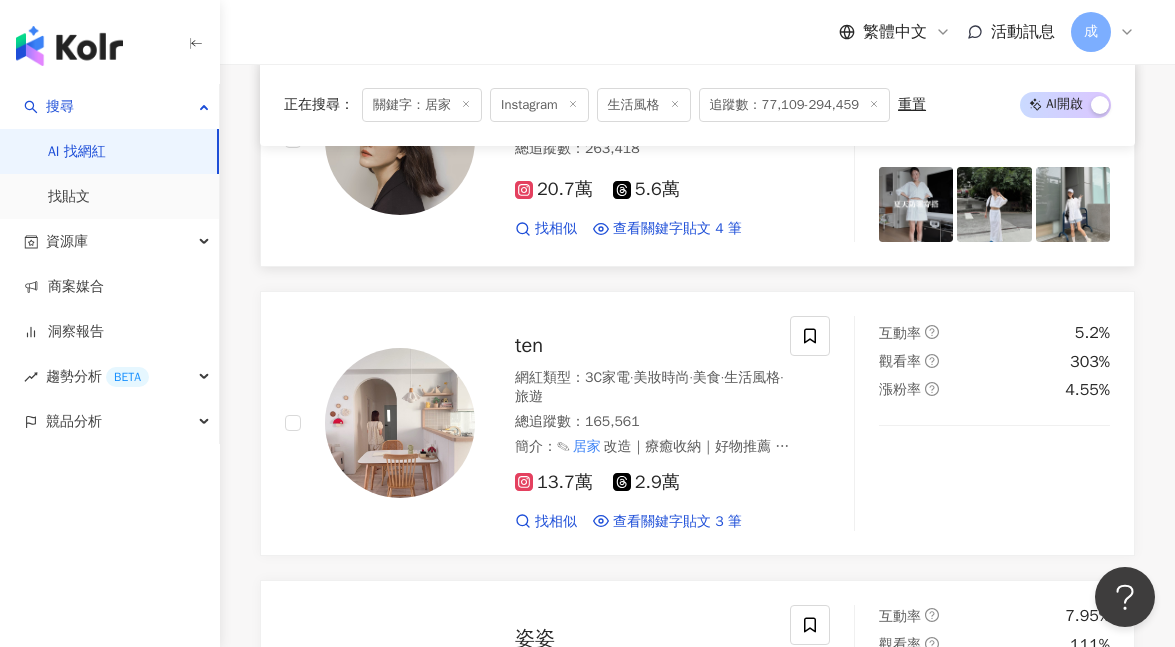 scroll, scrollTop: 2378, scrollLeft: 0, axis: vertical 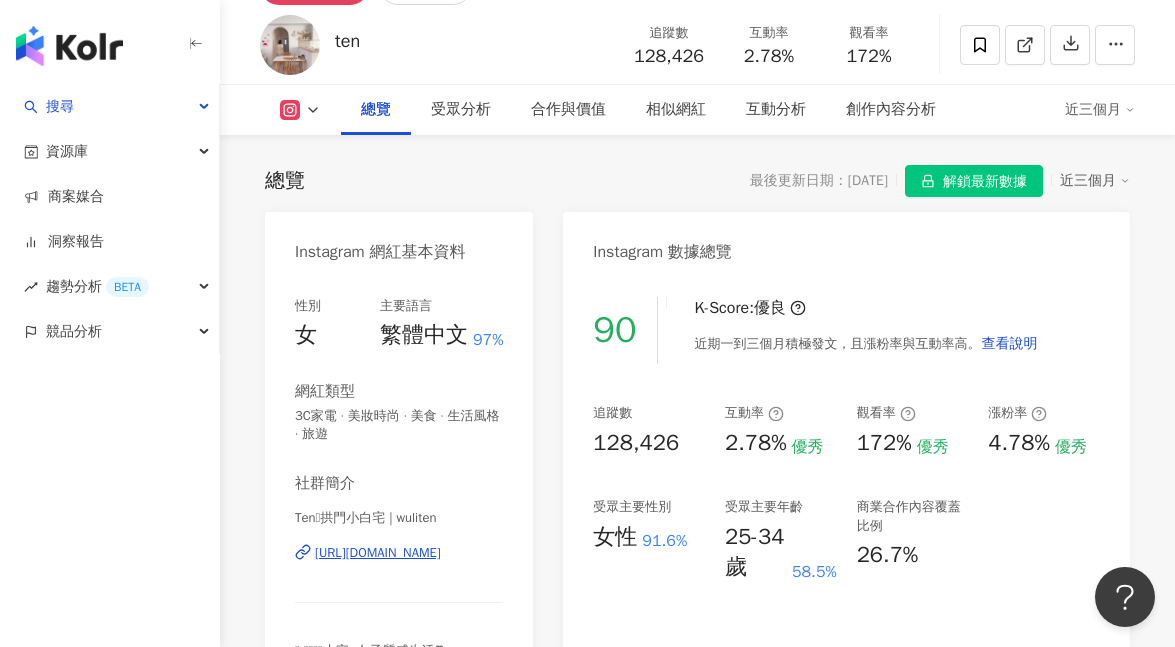 click on "Ten𖡆拱門小白宅 | wuliten https://www.instagram.com/wuliten/" at bounding box center (399, 567) 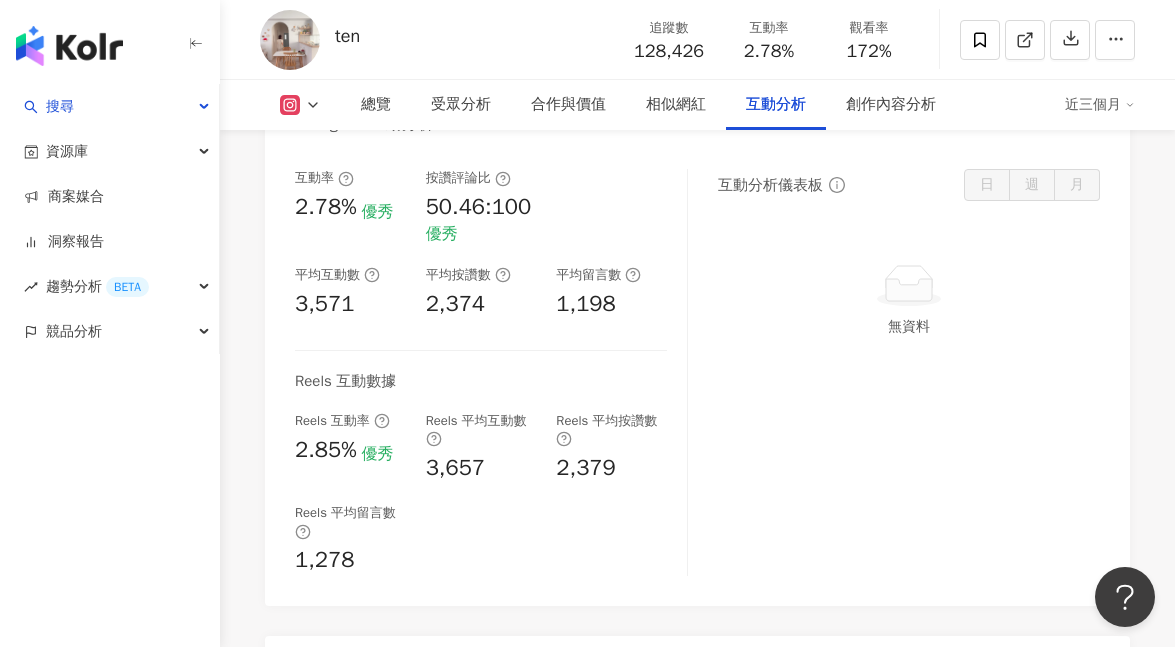 scroll, scrollTop: 4362, scrollLeft: 0, axis: vertical 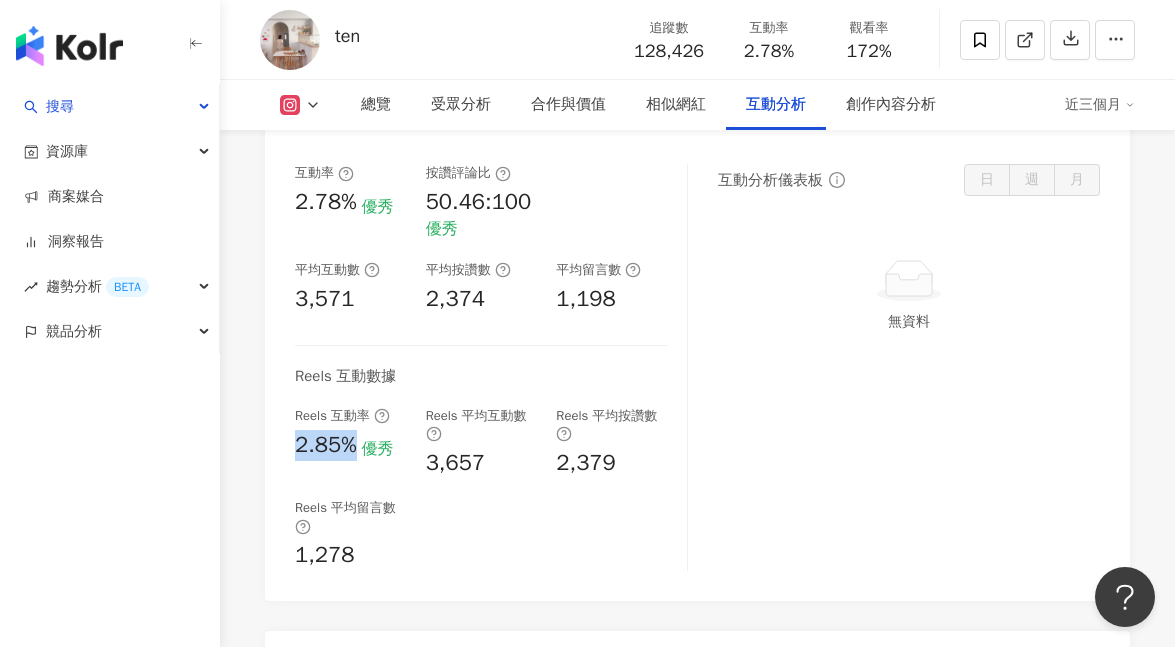 drag, startPoint x: 297, startPoint y: 401, endPoint x: 359, endPoint y: 400, distance: 62.008064 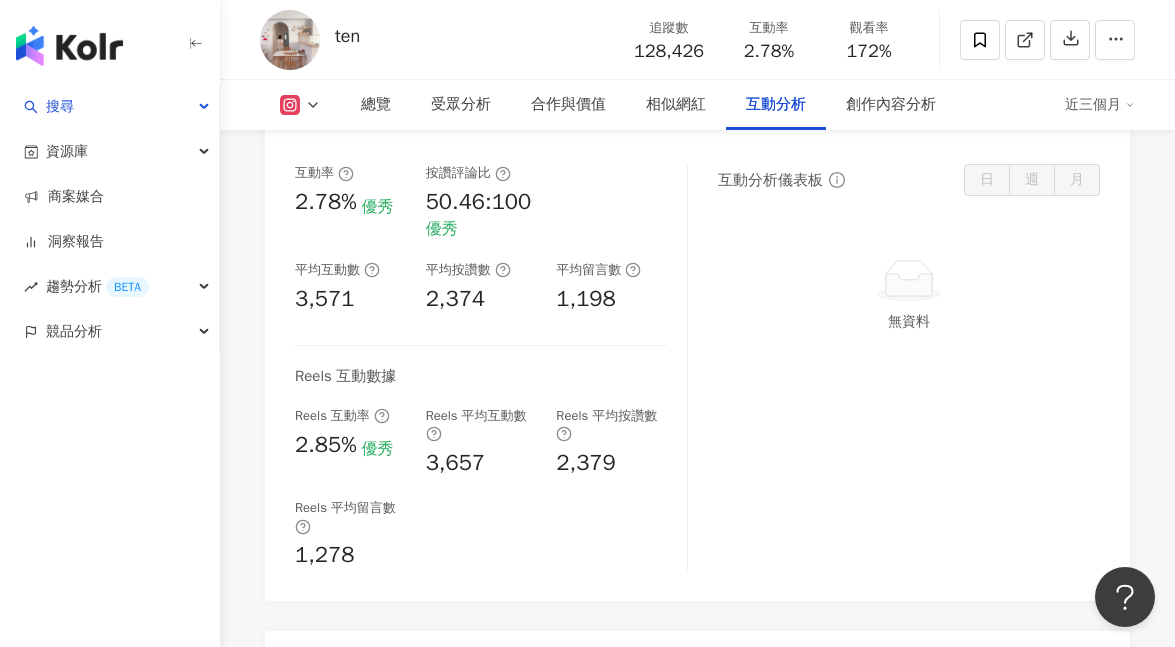 click on "互動率   2.78% 優秀 按讚評論比   50.46:100 優秀 平均互動數    3,571 平均按讚數   2,374 平均留言數   1,198 Reels 互動數據 Reels 互動率   2.85% 優秀 Reels 平均互動數   3,657 Reels 平均按讚數   2,379 Reels 平均留言數   1,278" at bounding box center (491, 367) 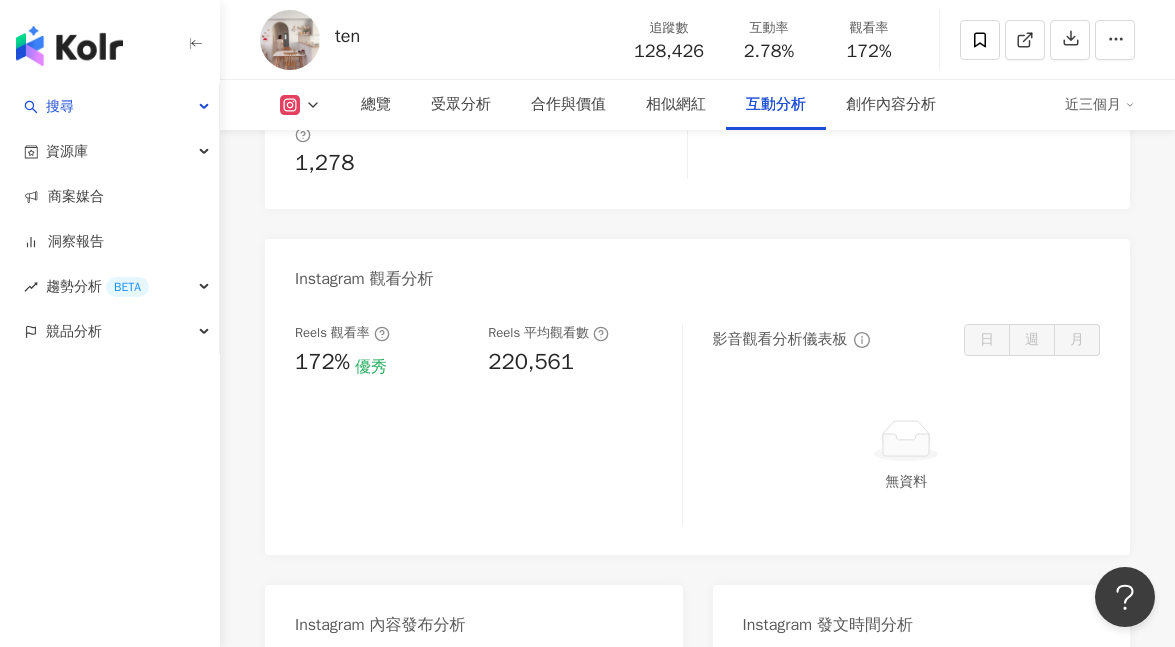 scroll, scrollTop: 4765, scrollLeft: 0, axis: vertical 